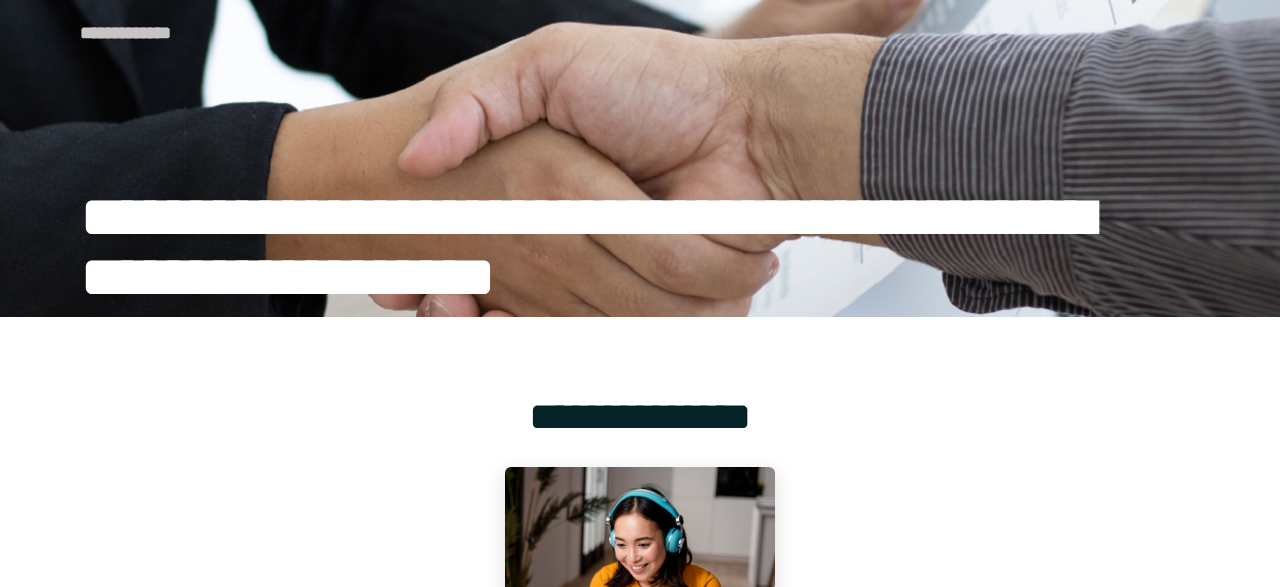 scroll, scrollTop: 0, scrollLeft: 0, axis: both 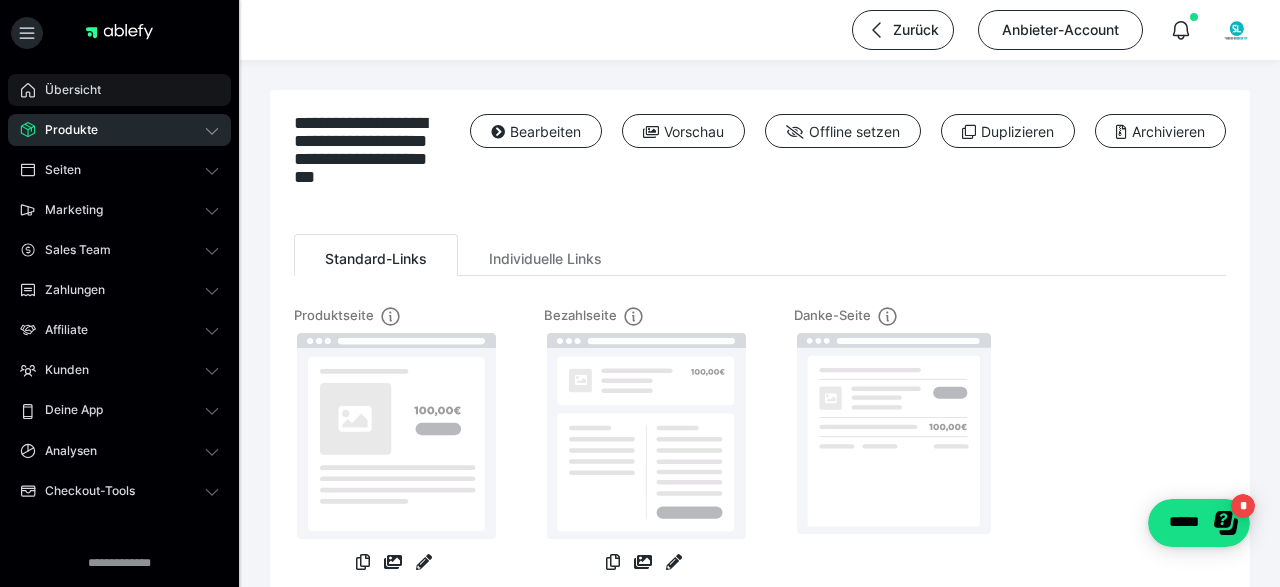 click on "Übersicht" at bounding box center [119, 90] 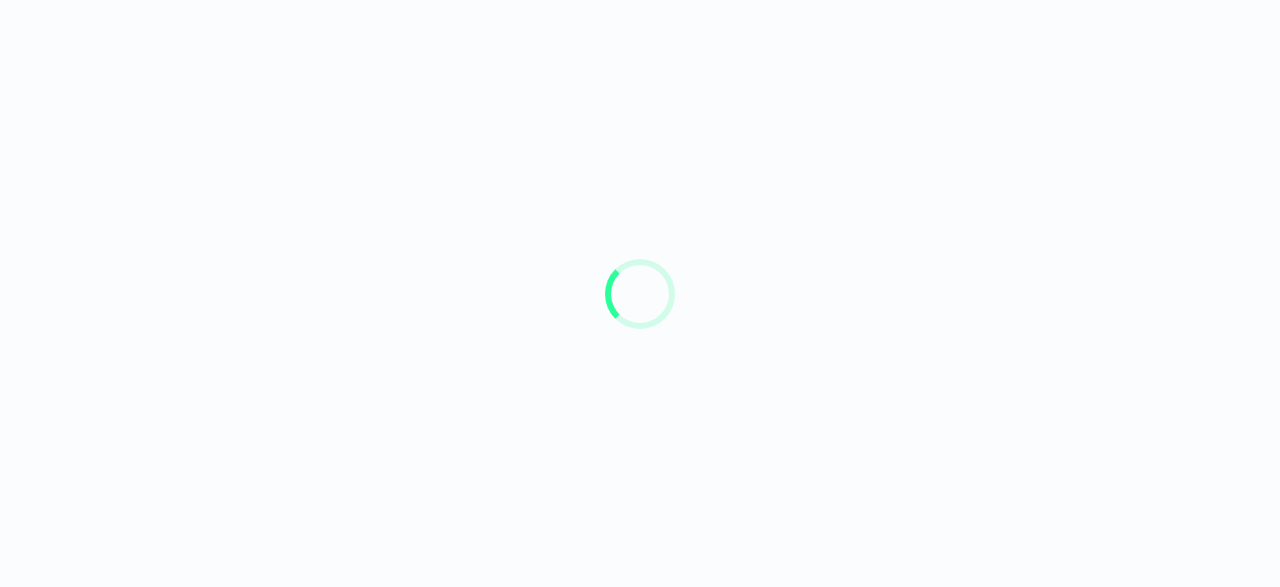 scroll, scrollTop: 0, scrollLeft: 0, axis: both 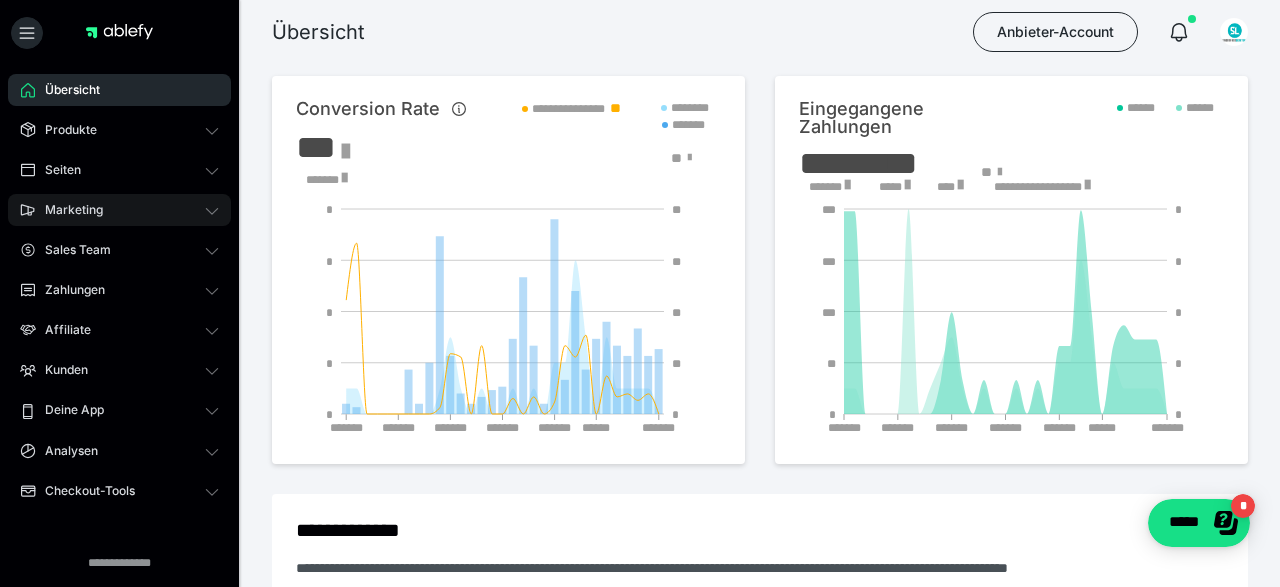 click on "Marketing" at bounding box center [119, 210] 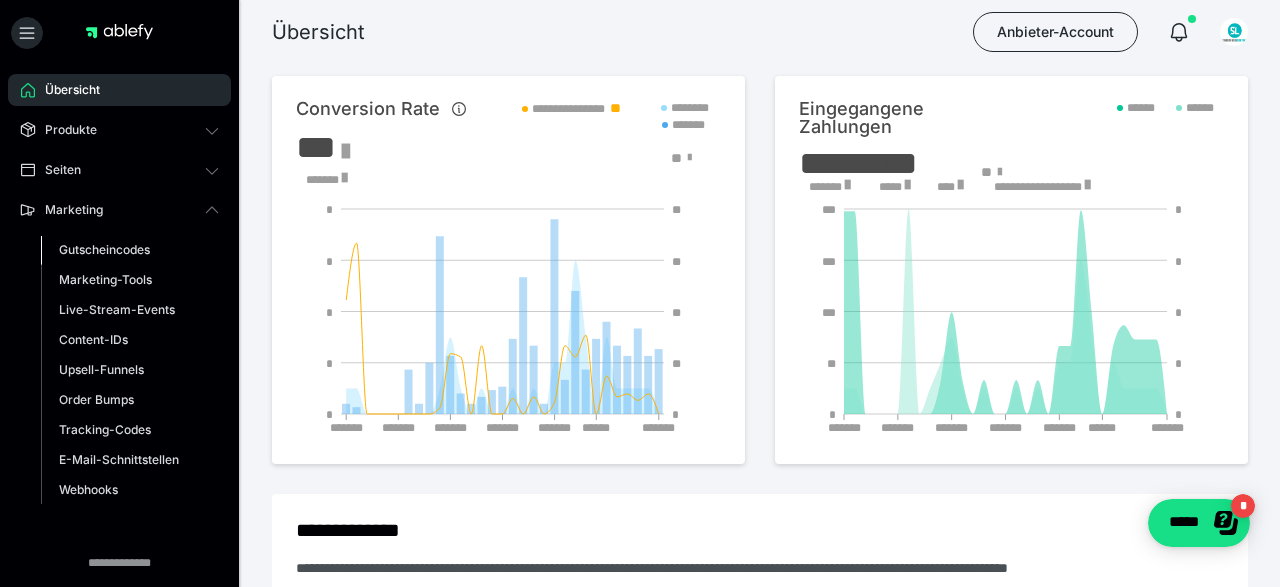 click on "Gutscheincodes" at bounding box center (104, 249) 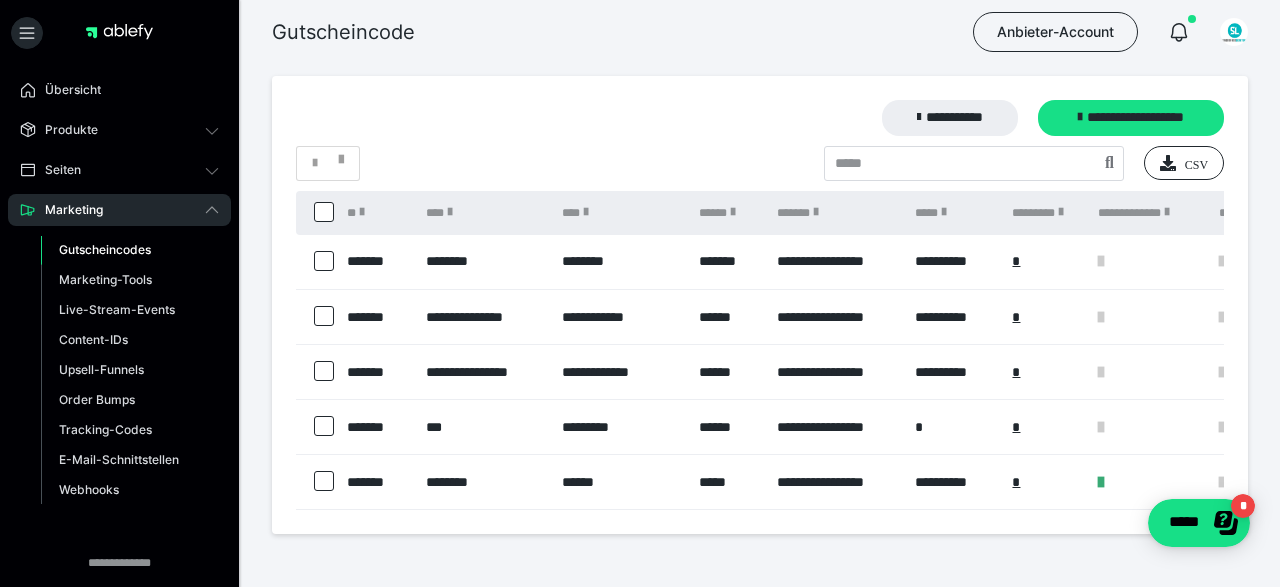 scroll, scrollTop: 0, scrollLeft: 0, axis: both 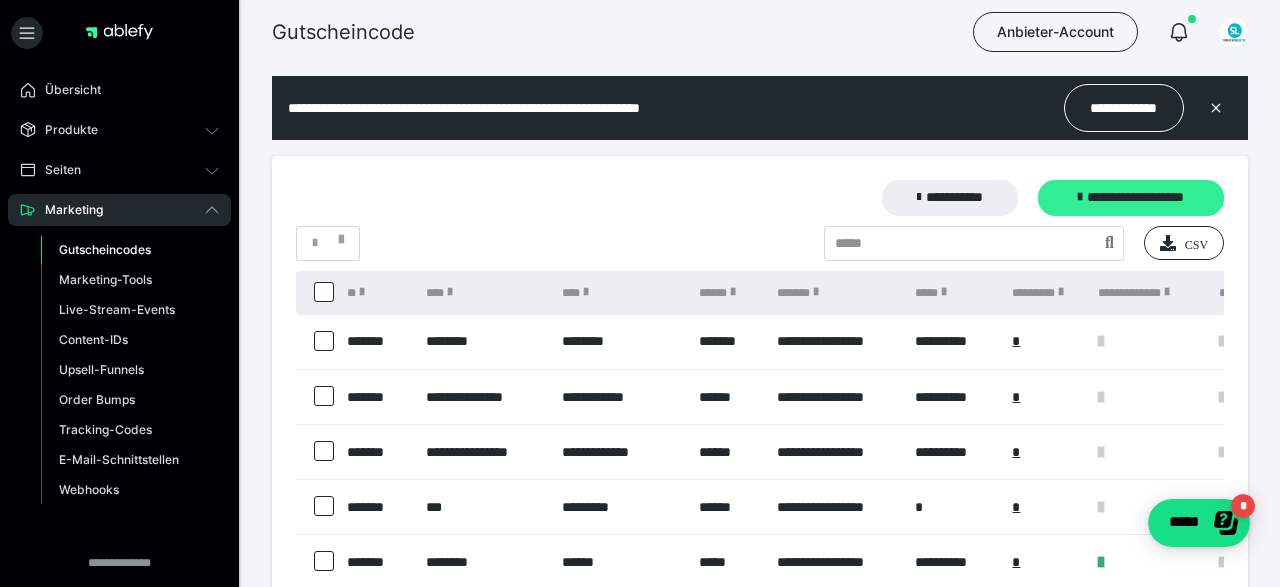 click on "**********" at bounding box center [1131, 198] 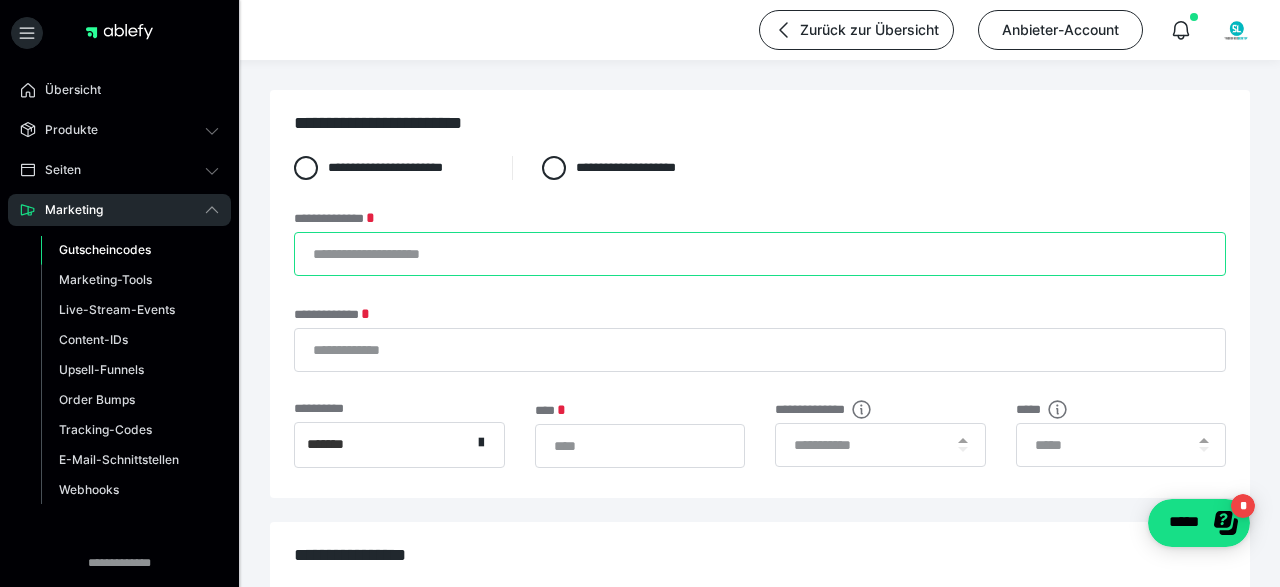 click on "**********" at bounding box center [760, 254] 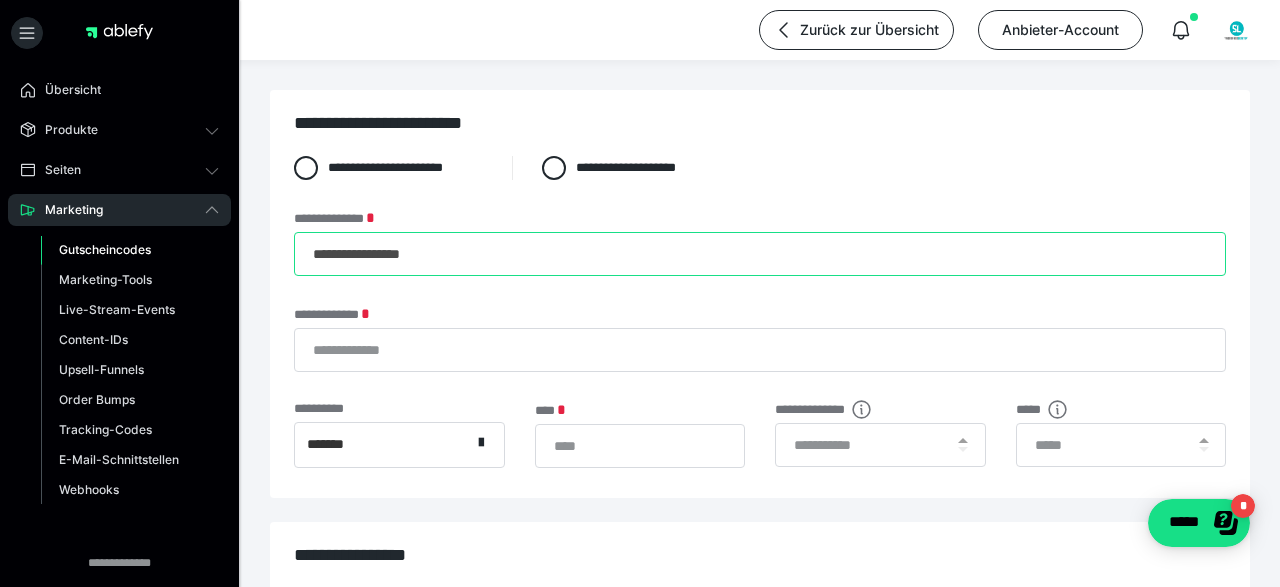 type on "**********" 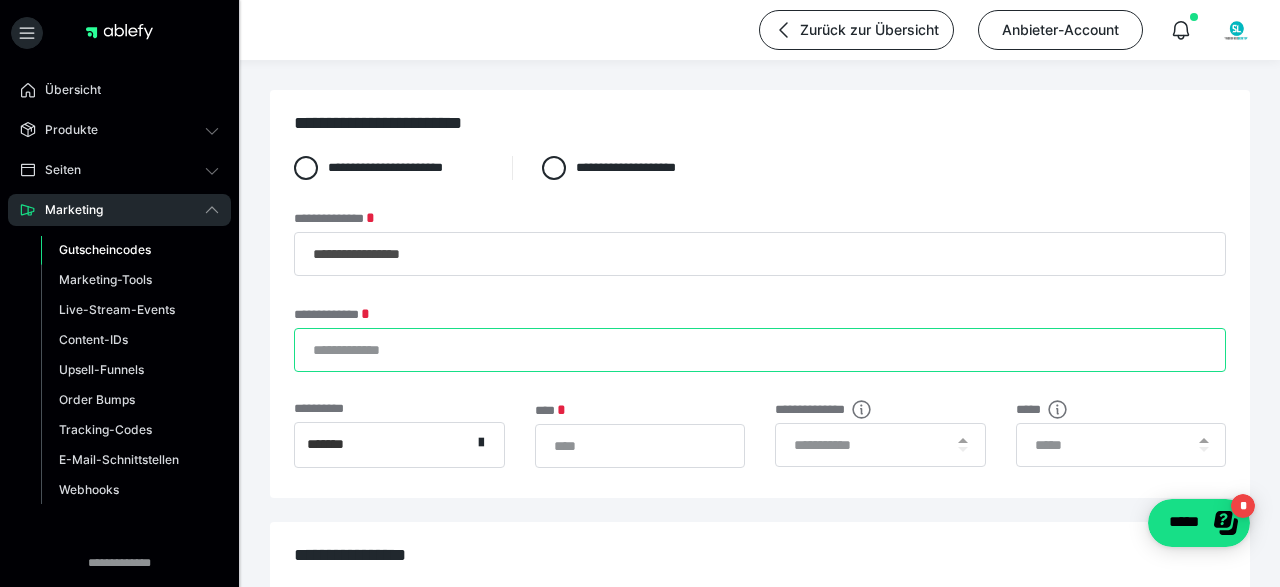 click on "**********" at bounding box center [760, 350] 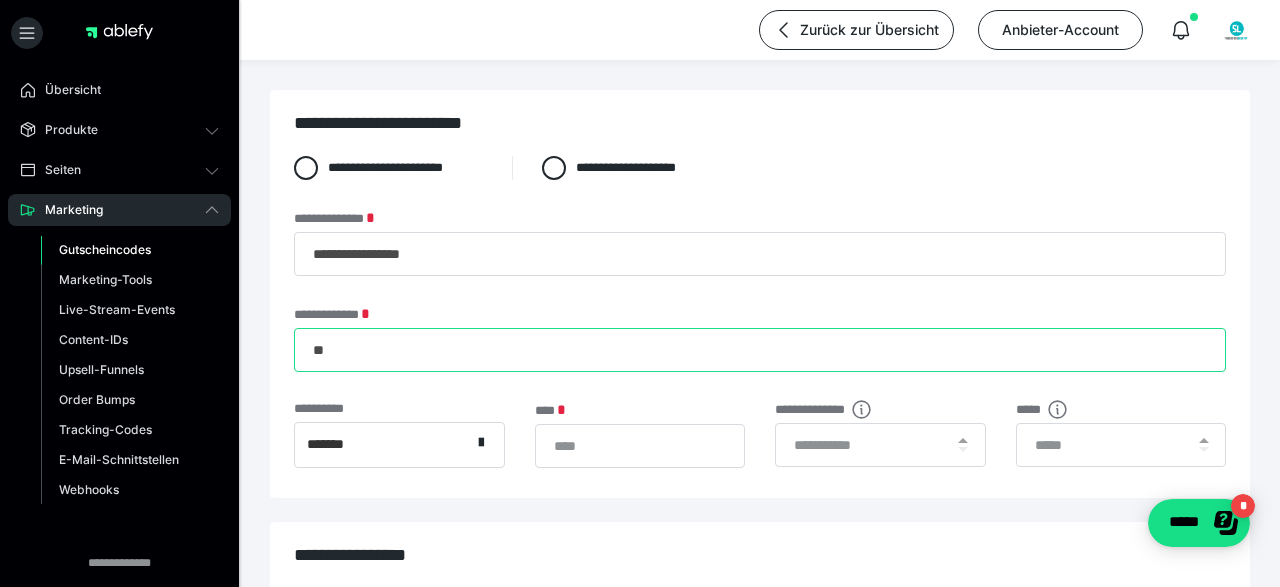 type on "*" 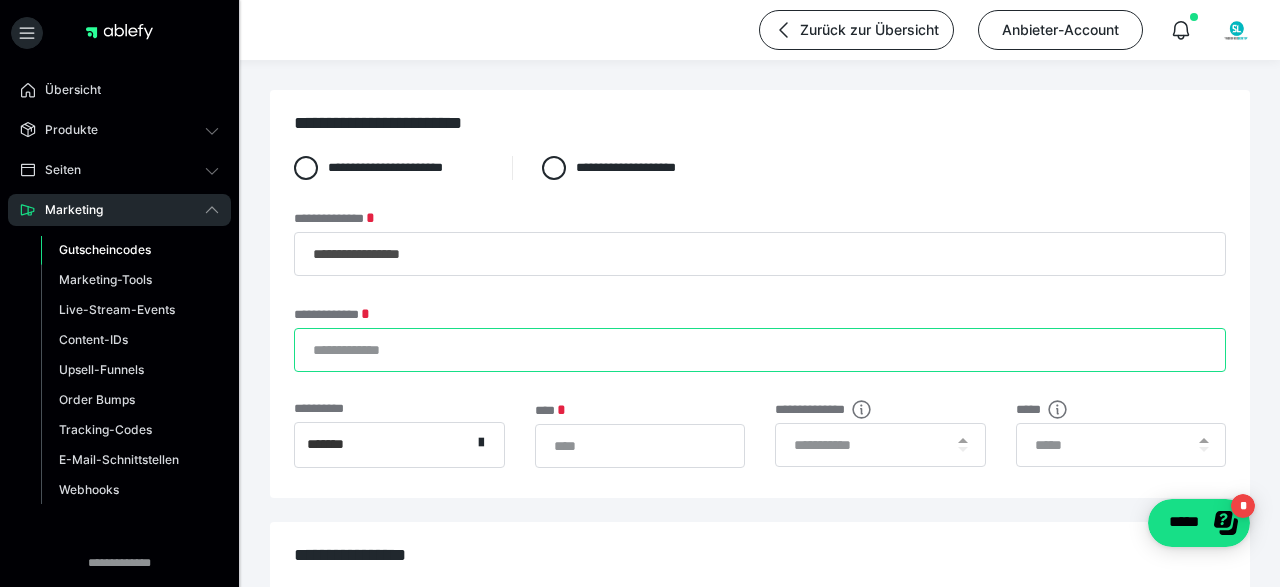 type on "*" 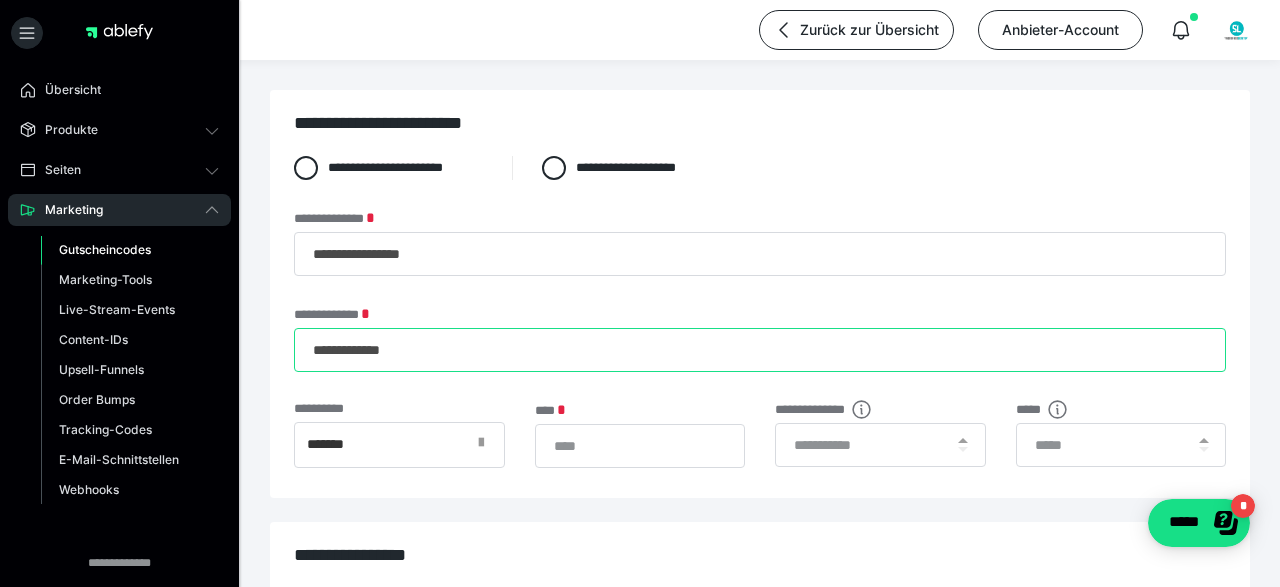 type on "**********" 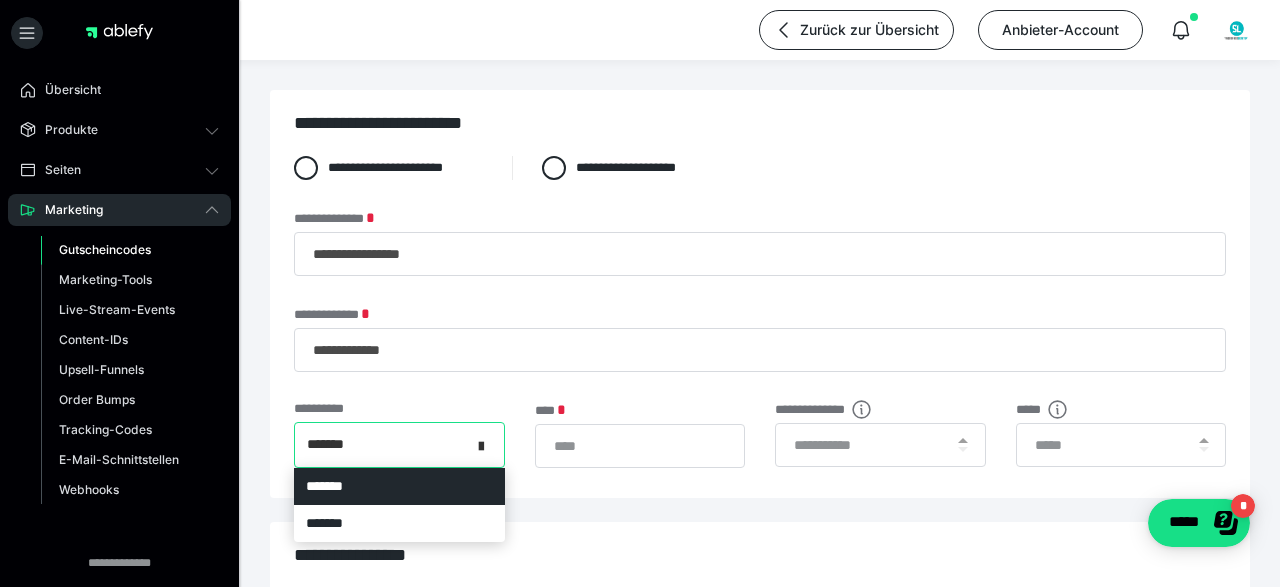 click at bounding box center (481, 443) 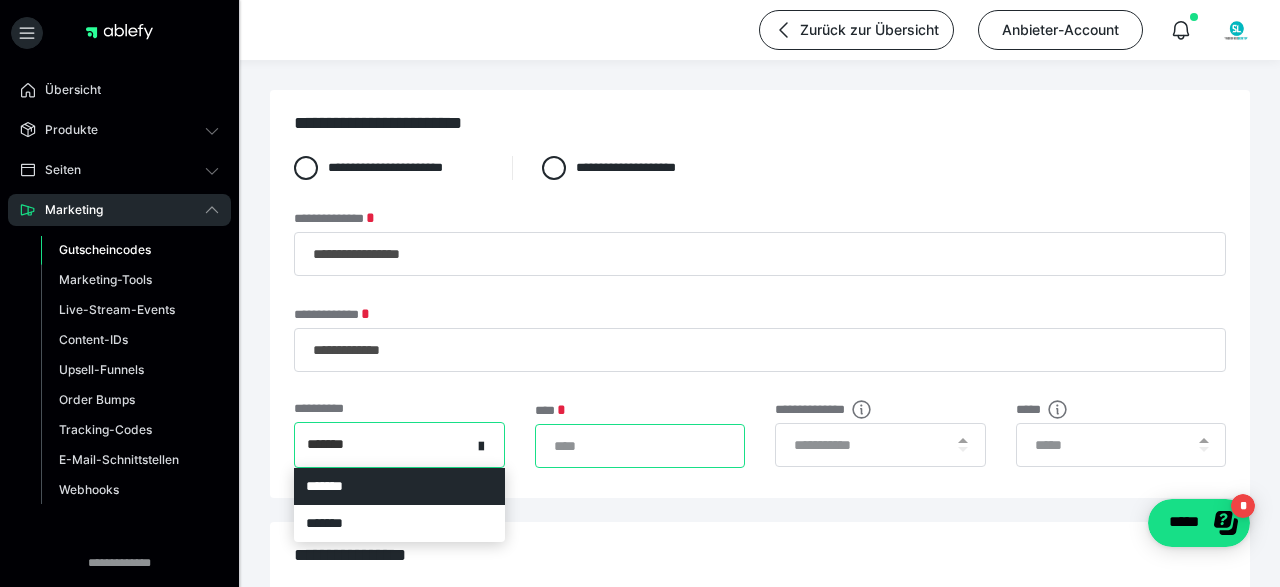click on "*" at bounding box center (640, 446) 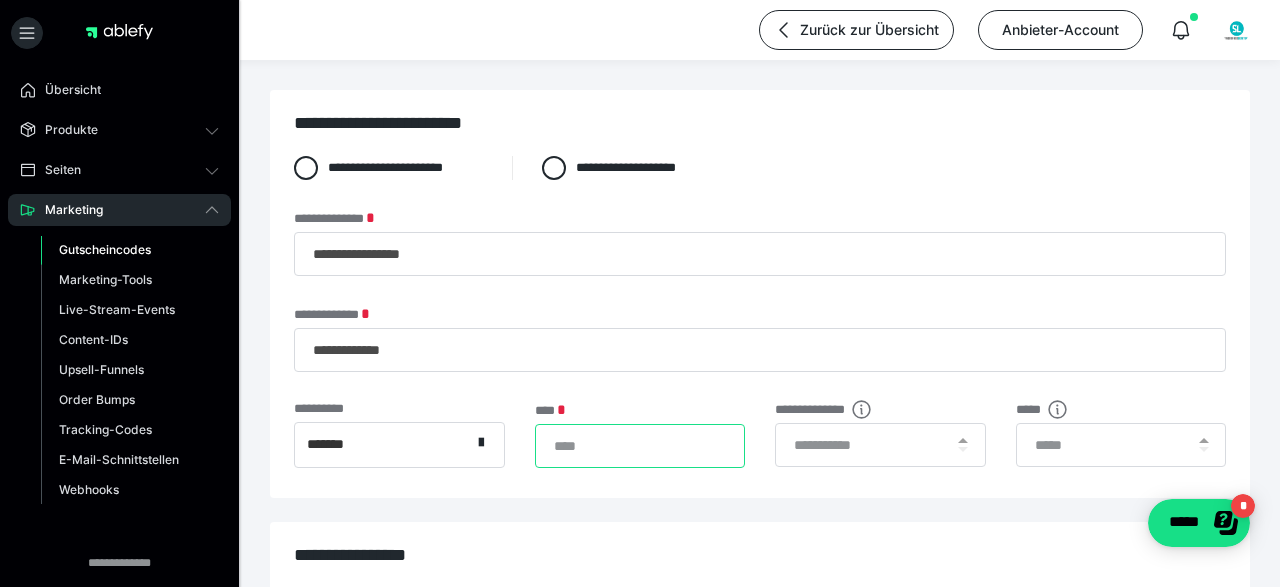 click on "*" at bounding box center (640, 446) 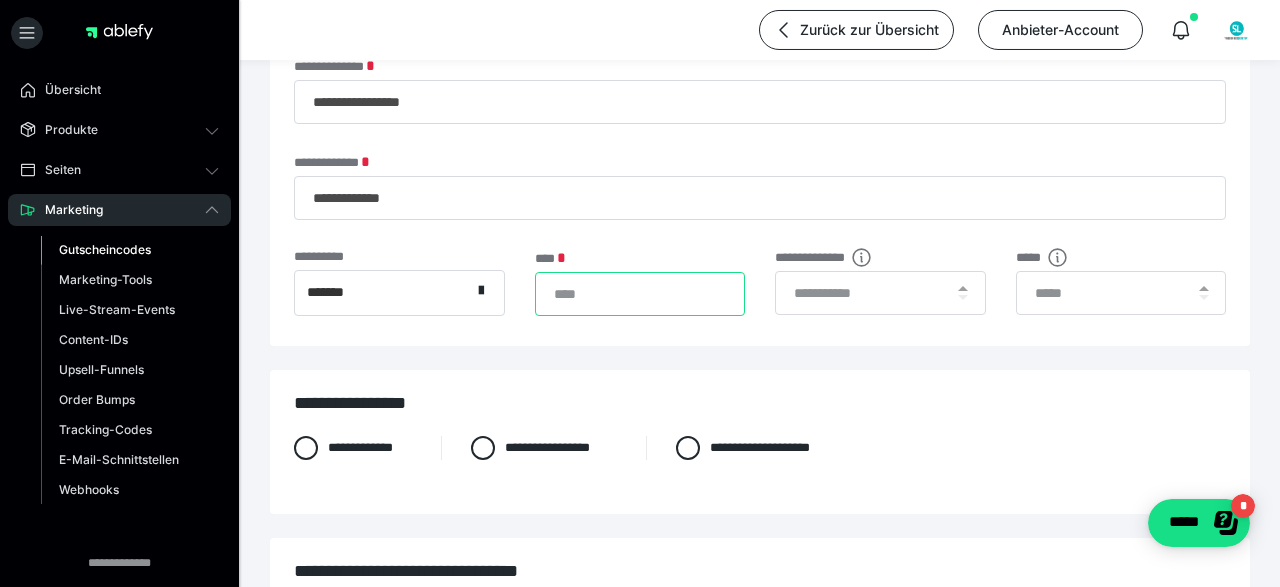 scroll, scrollTop: 104, scrollLeft: 0, axis: vertical 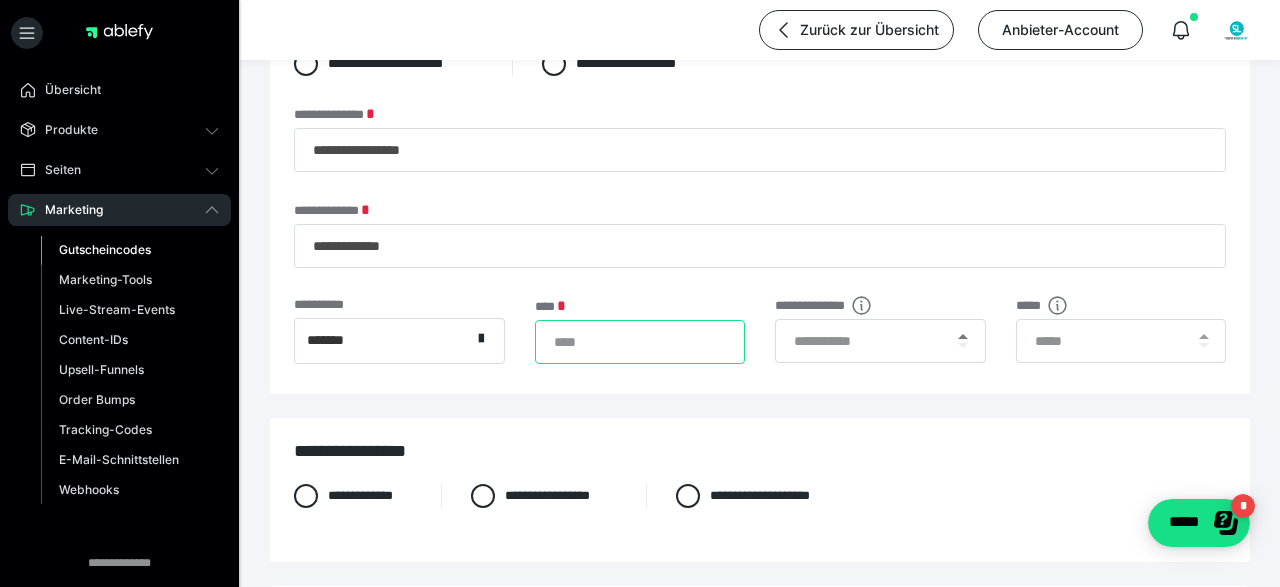 type on "***" 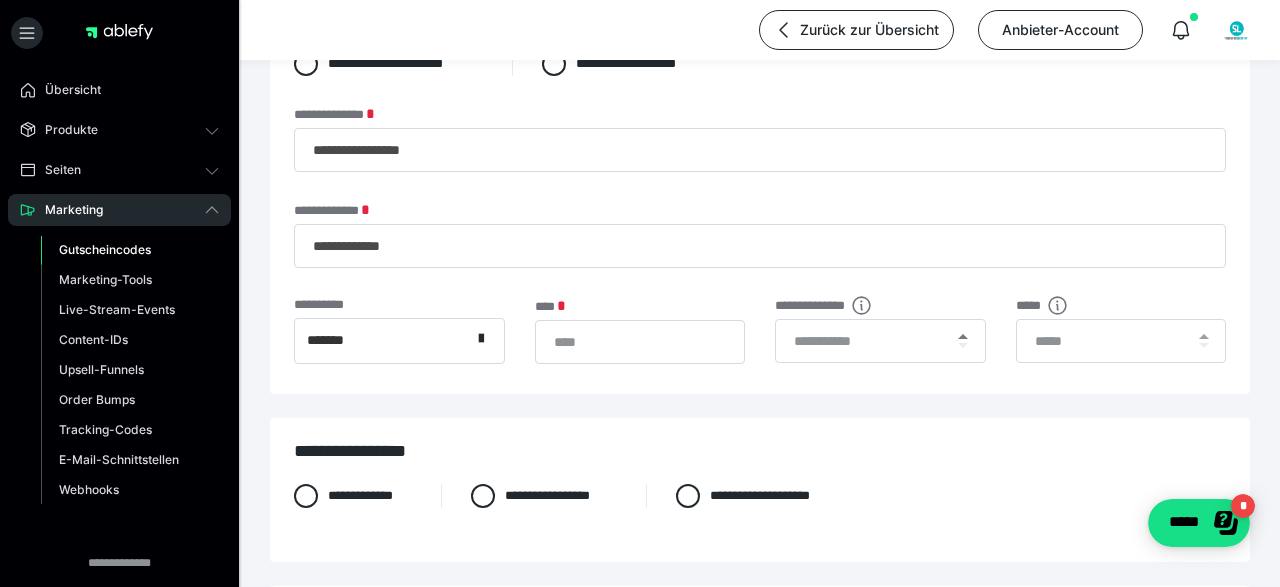 click at bounding box center [963, 336] 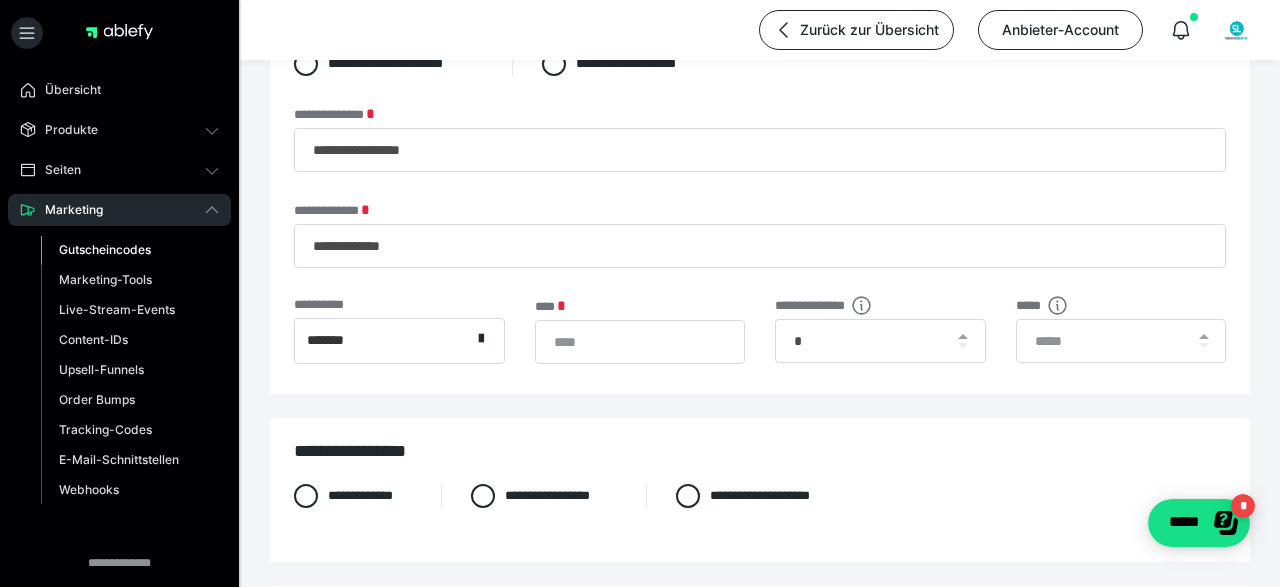 click at bounding box center [963, 341] 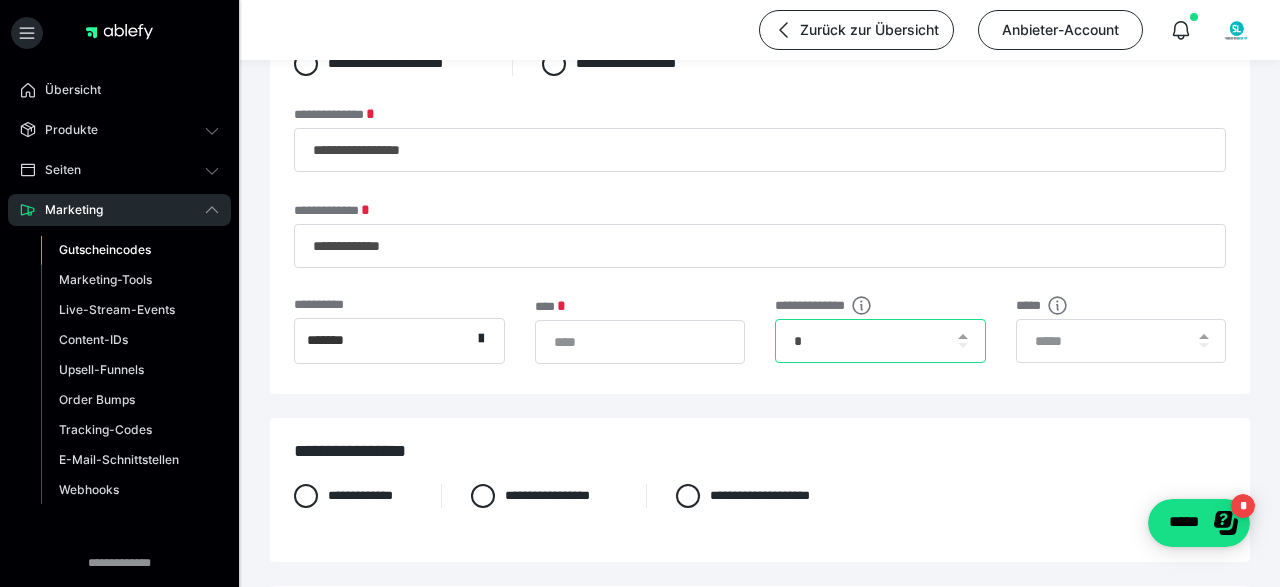 click on "*" at bounding box center [880, 341] 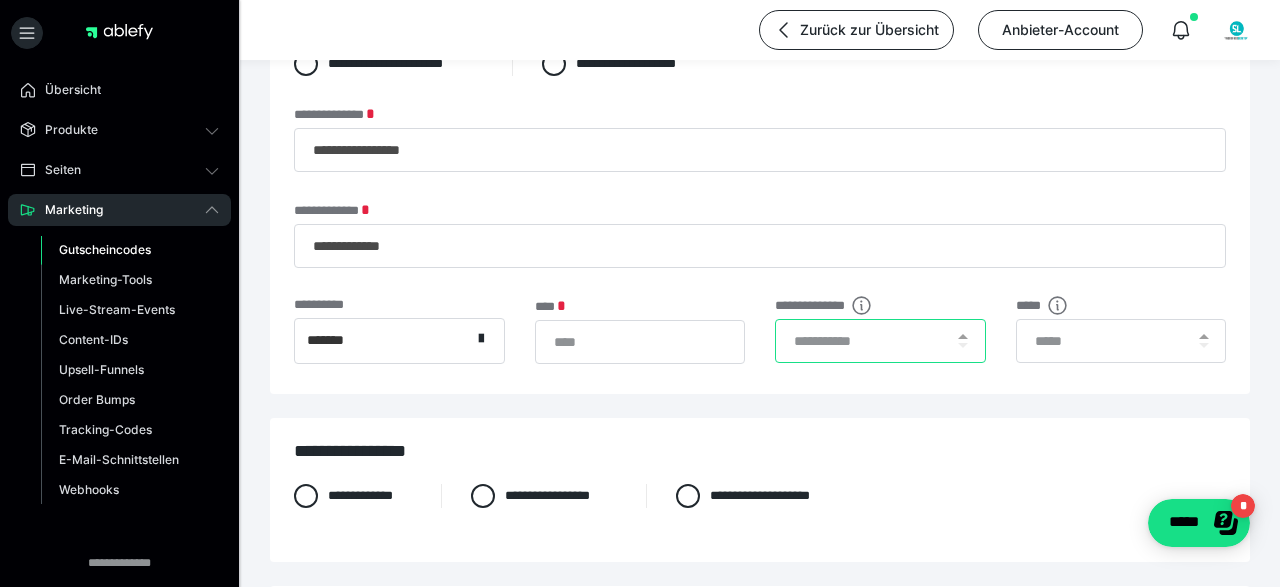 type 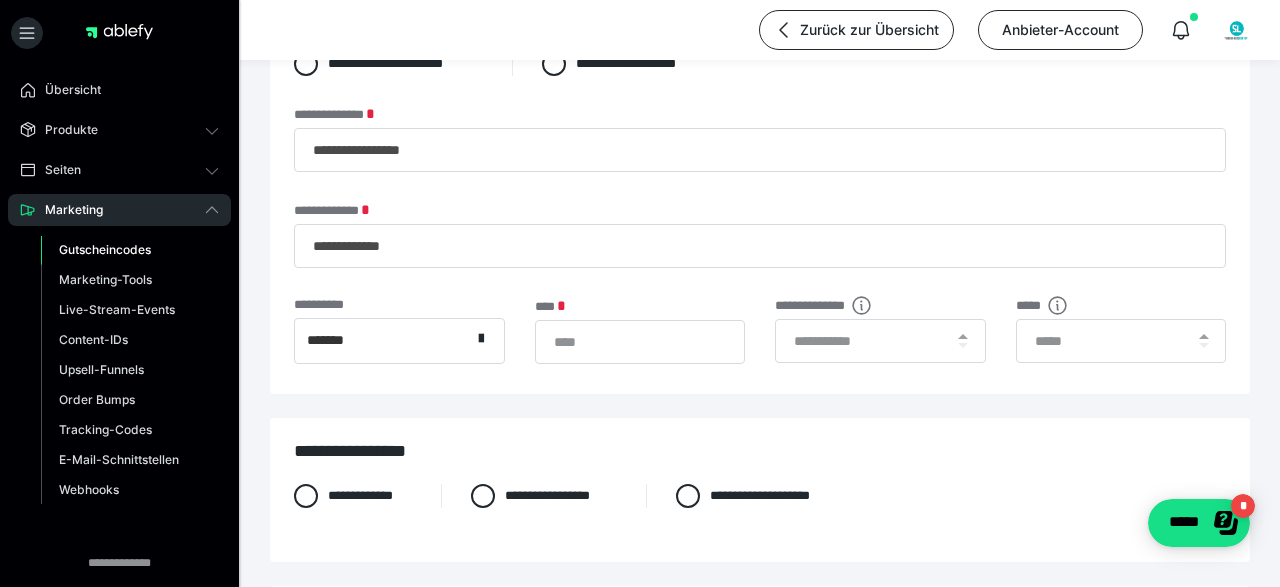 click on "**********" at bounding box center [760, 514] 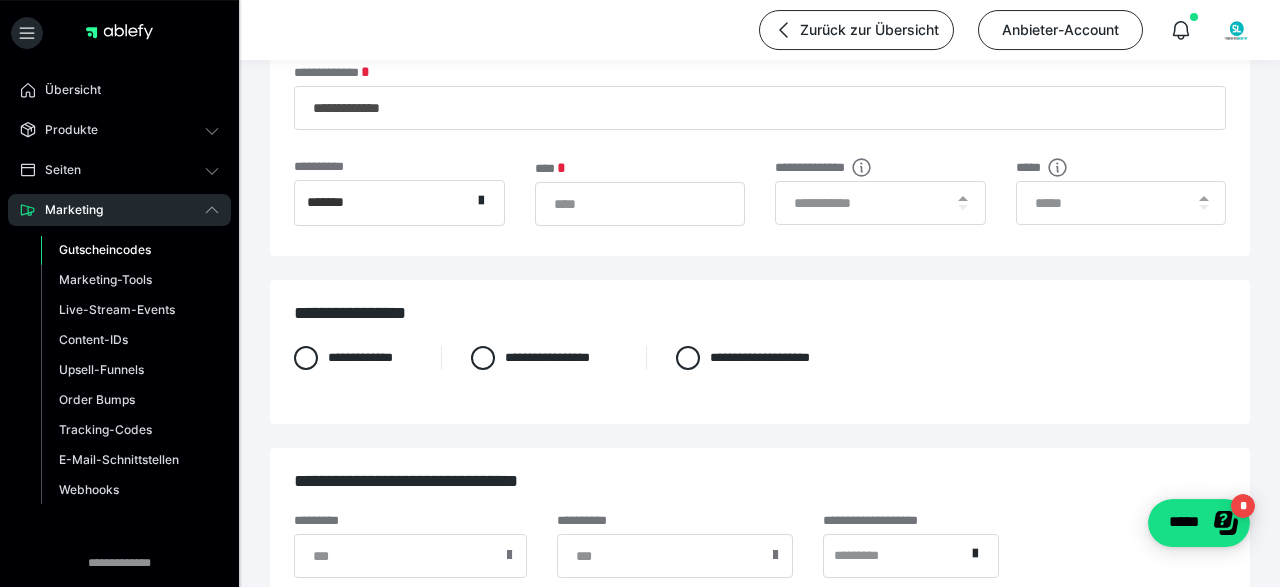 scroll, scrollTop: 312, scrollLeft: 0, axis: vertical 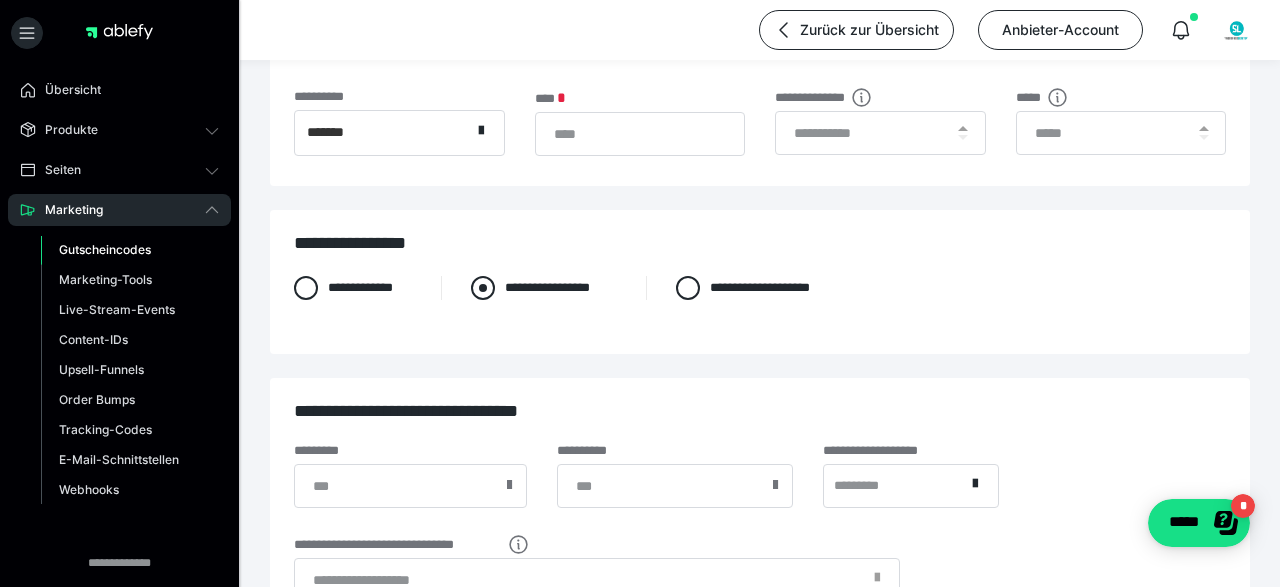 click at bounding box center (483, 288) 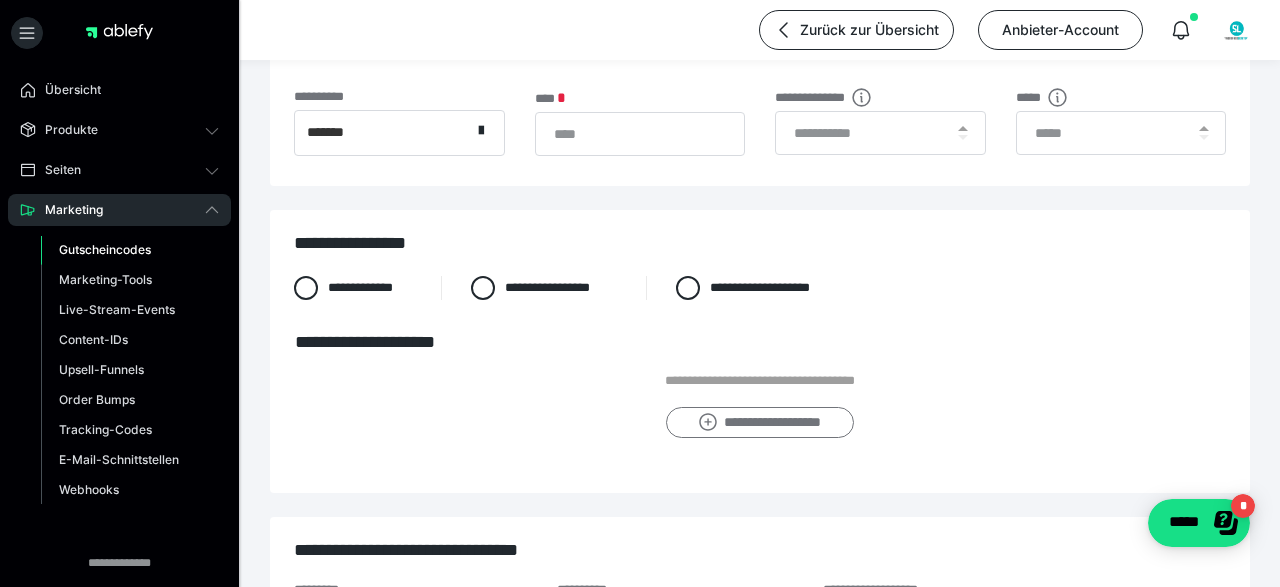 click on "**********" at bounding box center [760, 422] 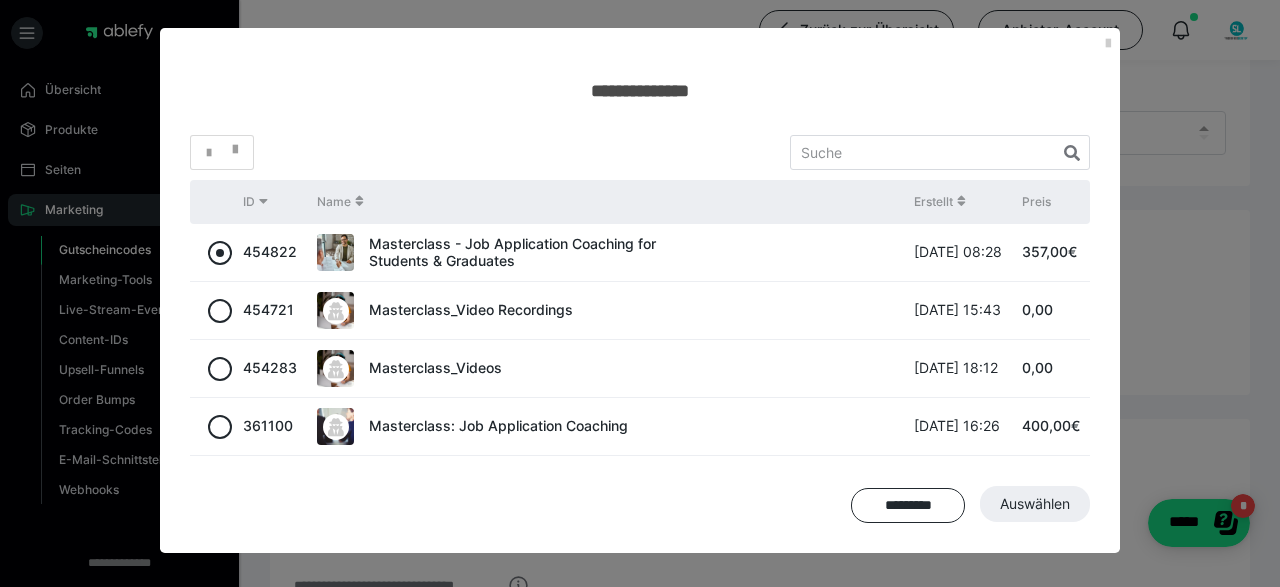 click at bounding box center (220, 253) 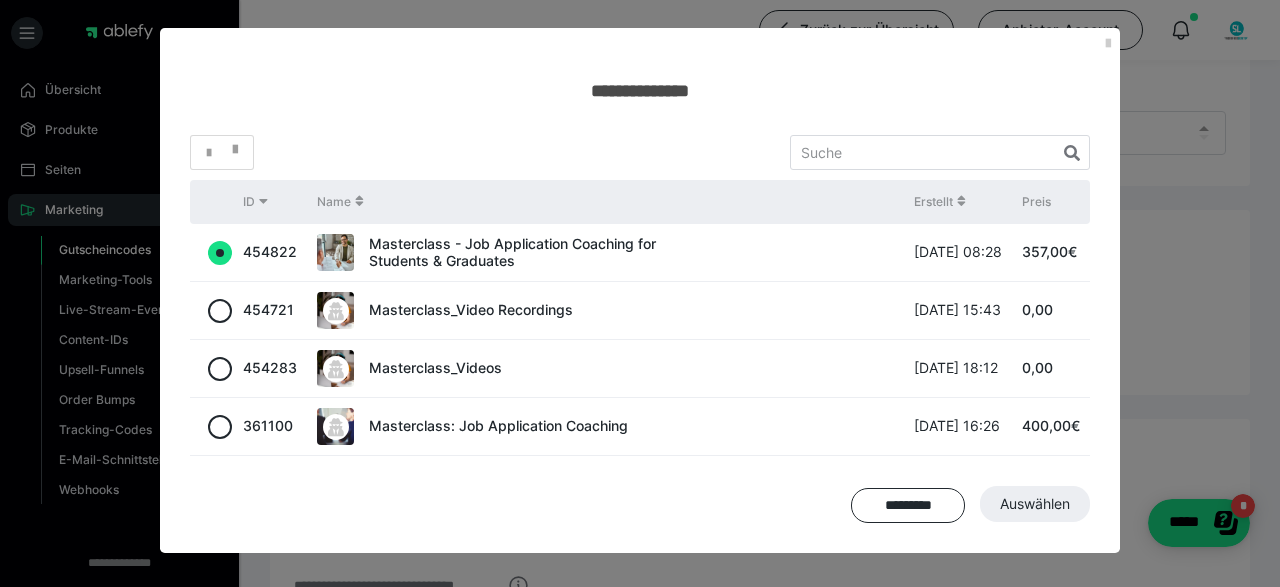 radio on "true" 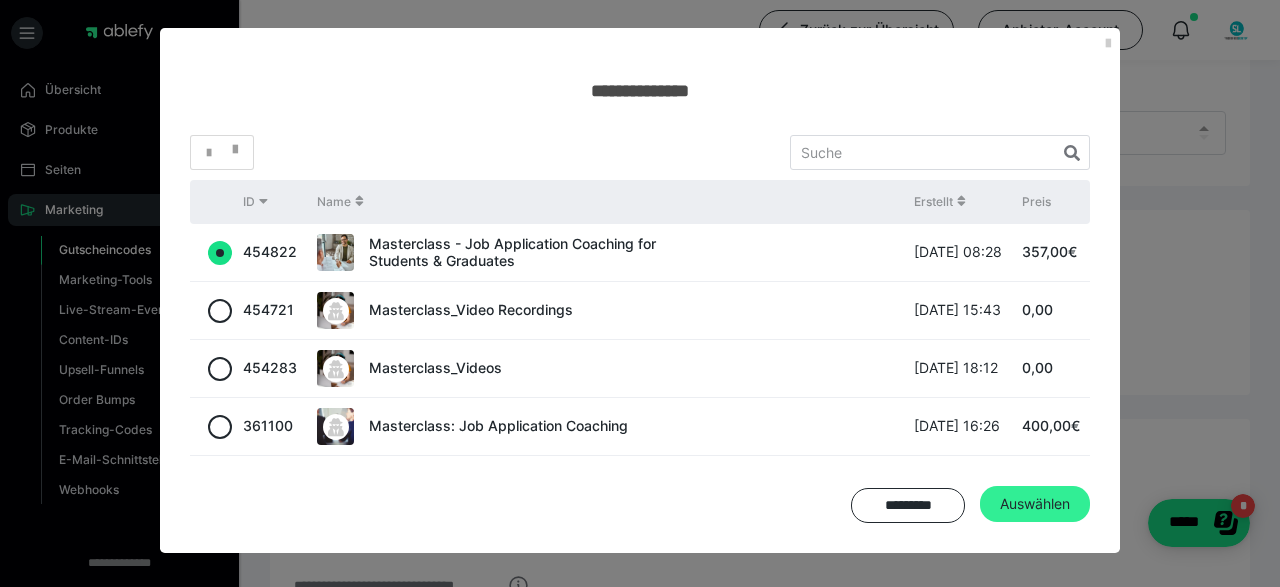 click on "Auswählen" at bounding box center (1035, 504) 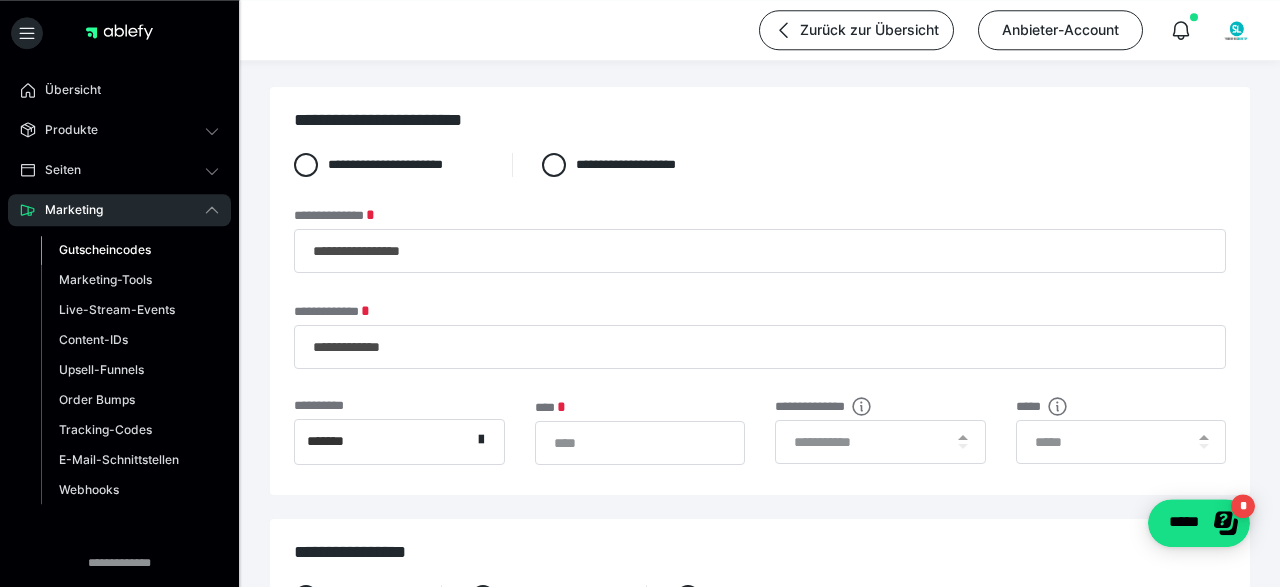 scroll, scrollTop: 0, scrollLeft: 0, axis: both 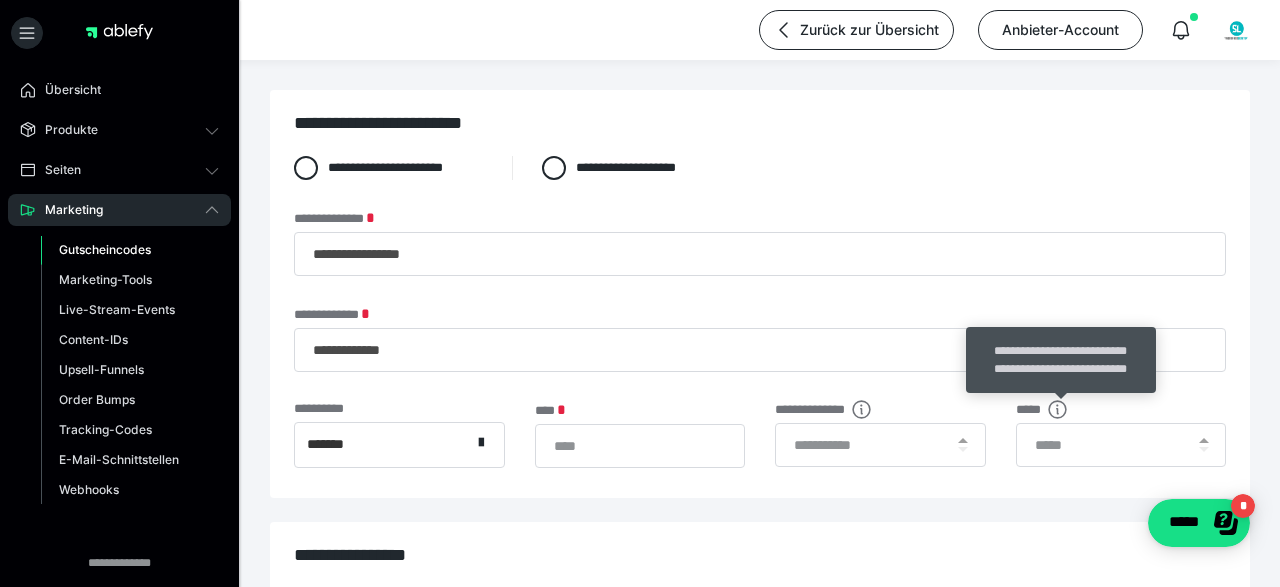 click 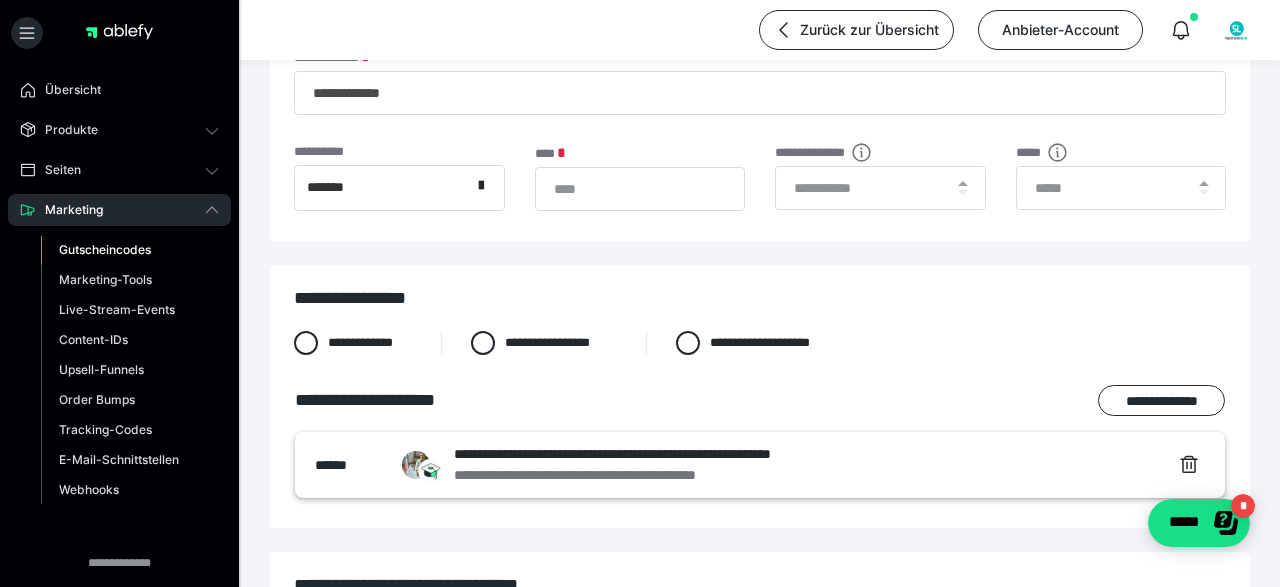 scroll, scrollTop: 0, scrollLeft: 0, axis: both 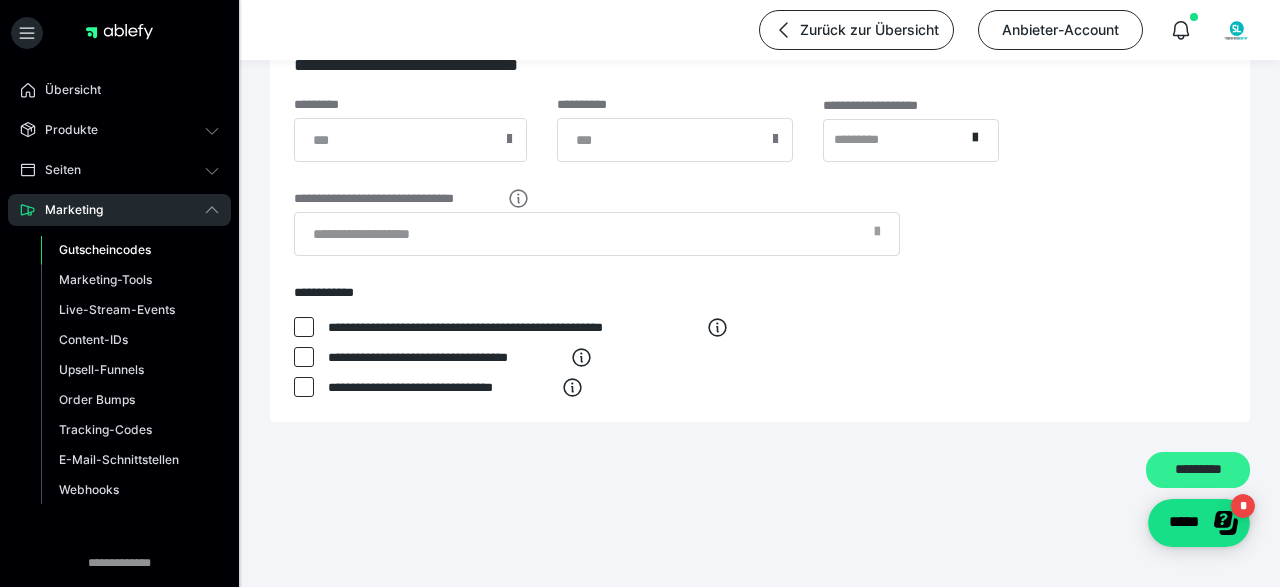 click on "*********" at bounding box center (1198, 470) 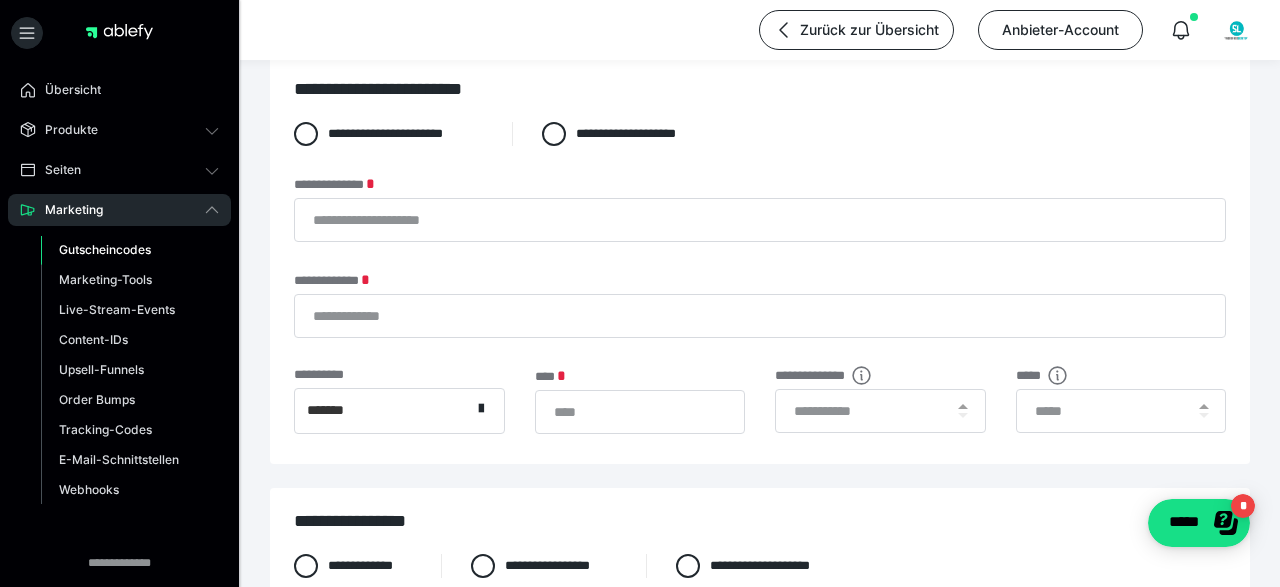 scroll, scrollTop: 450, scrollLeft: 0, axis: vertical 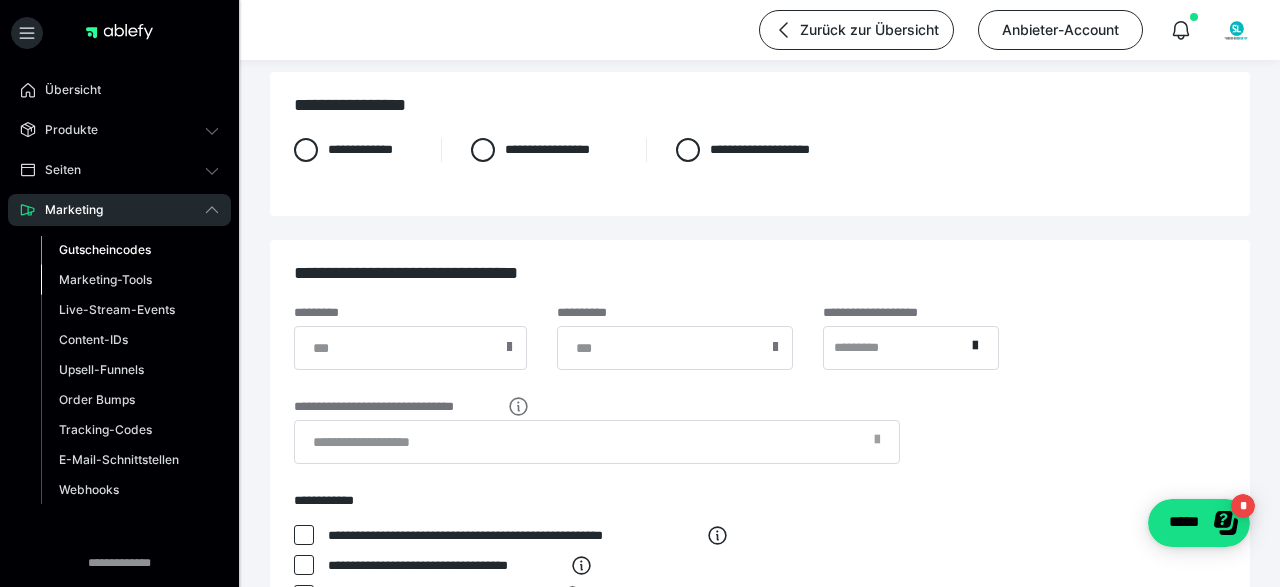 click on "Marketing-Tools" at bounding box center (105, 279) 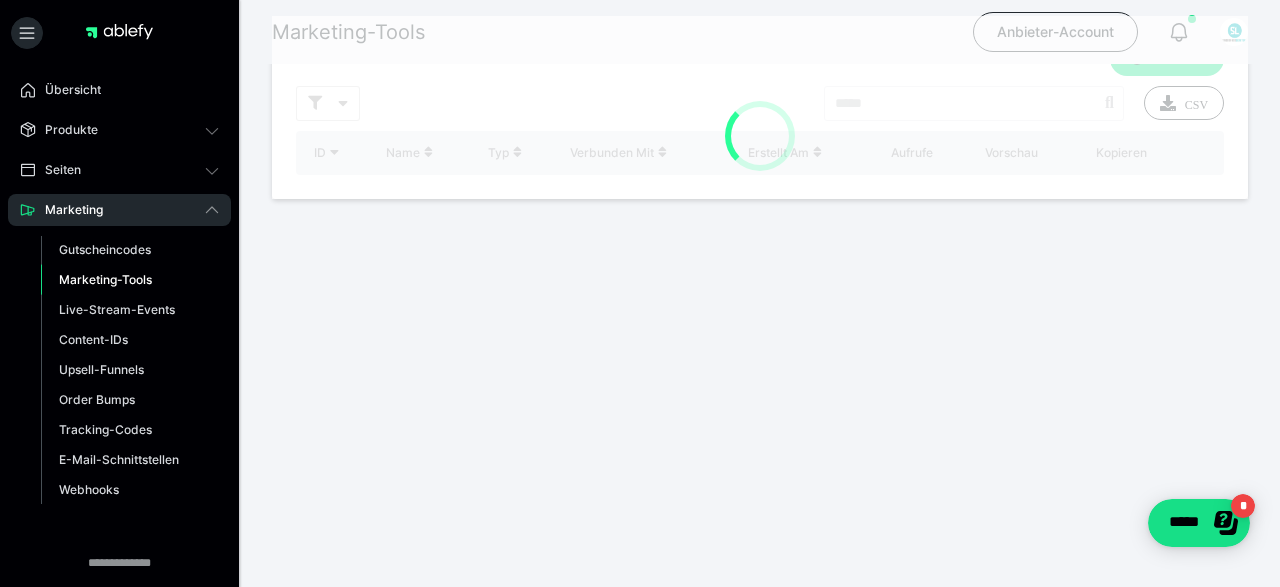 scroll, scrollTop: 0, scrollLeft: 0, axis: both 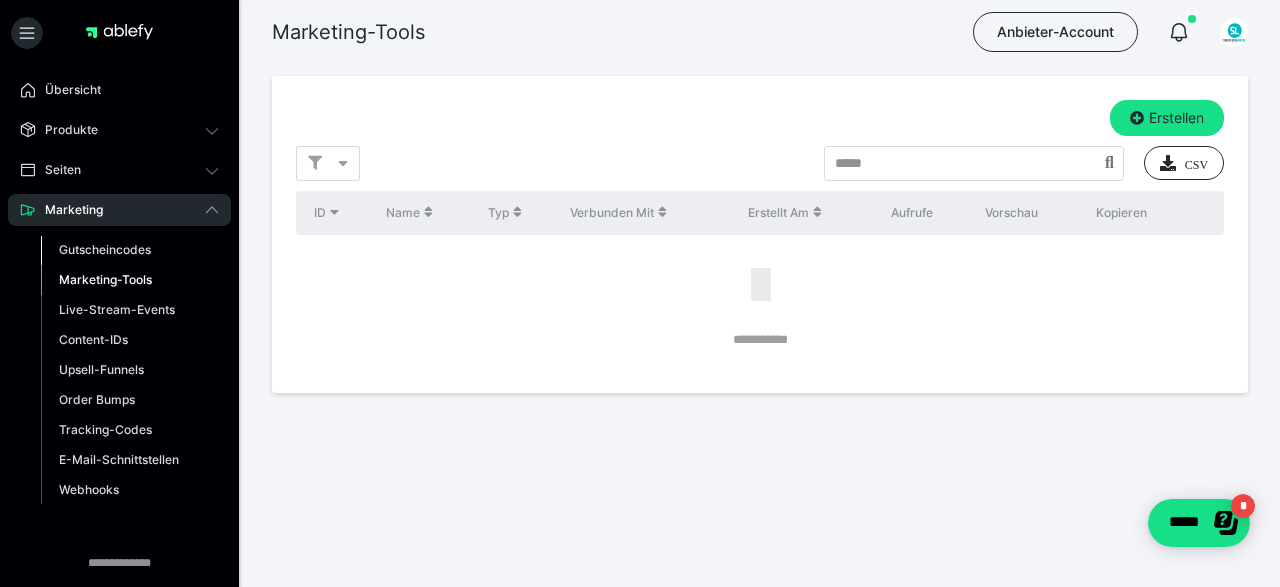 click on "Gutscheincodes" at bounding box center (105, 249) 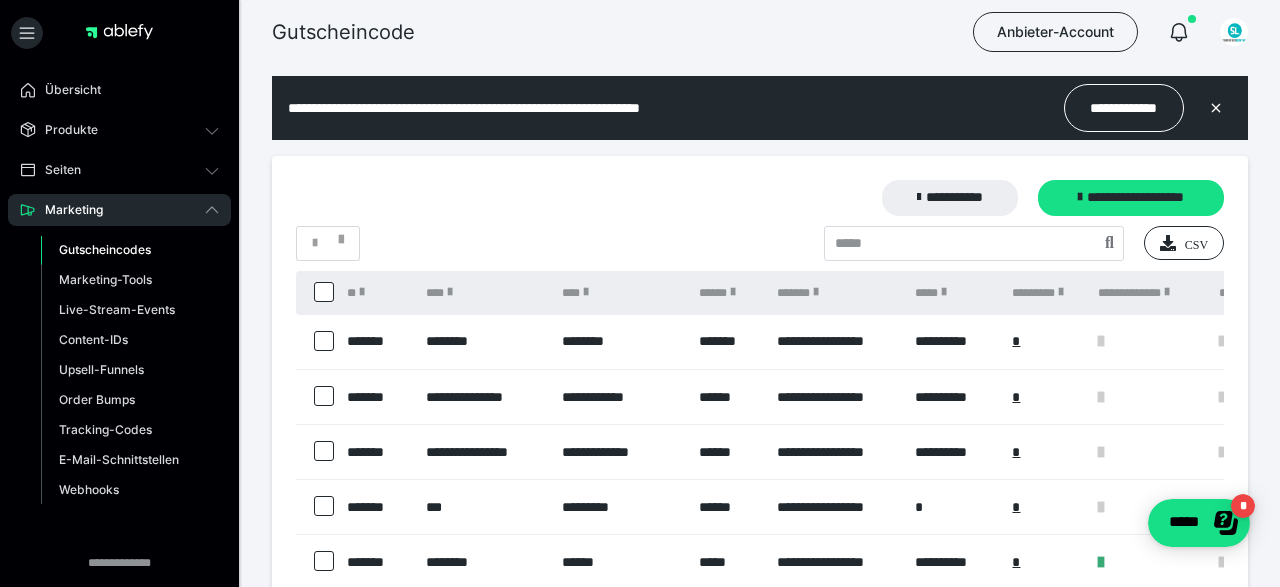 scroll, scrollTop: 0, scrollLeft: 0, axis: both 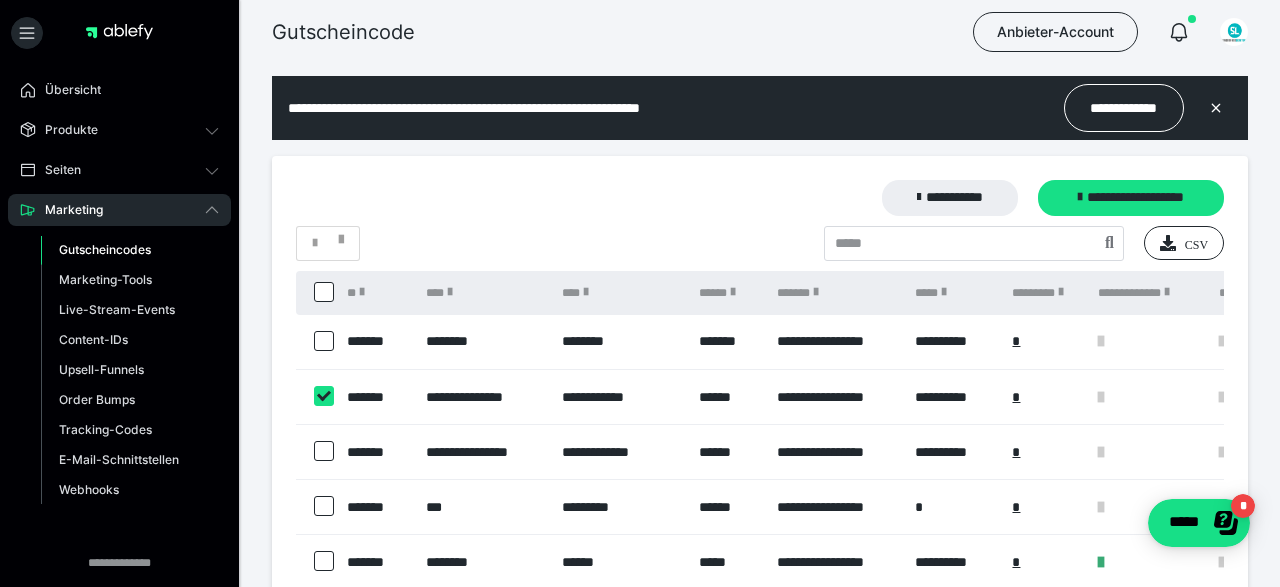 checkbox on "****" 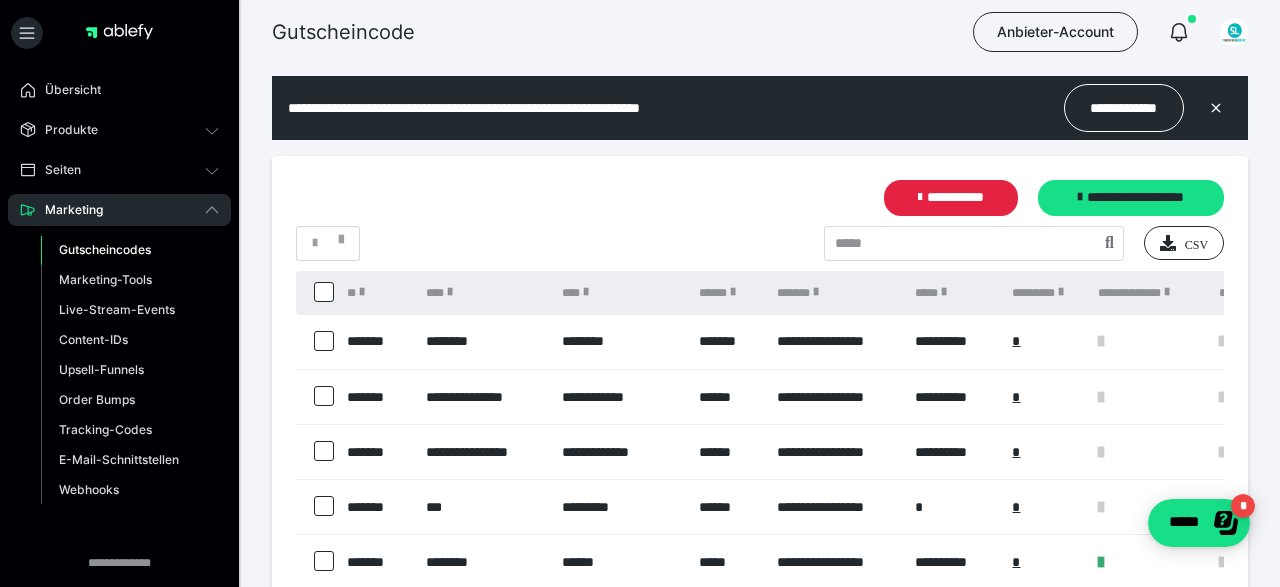 scroll, scrollTop: 104, scrollLeft: 0, axis: vertical 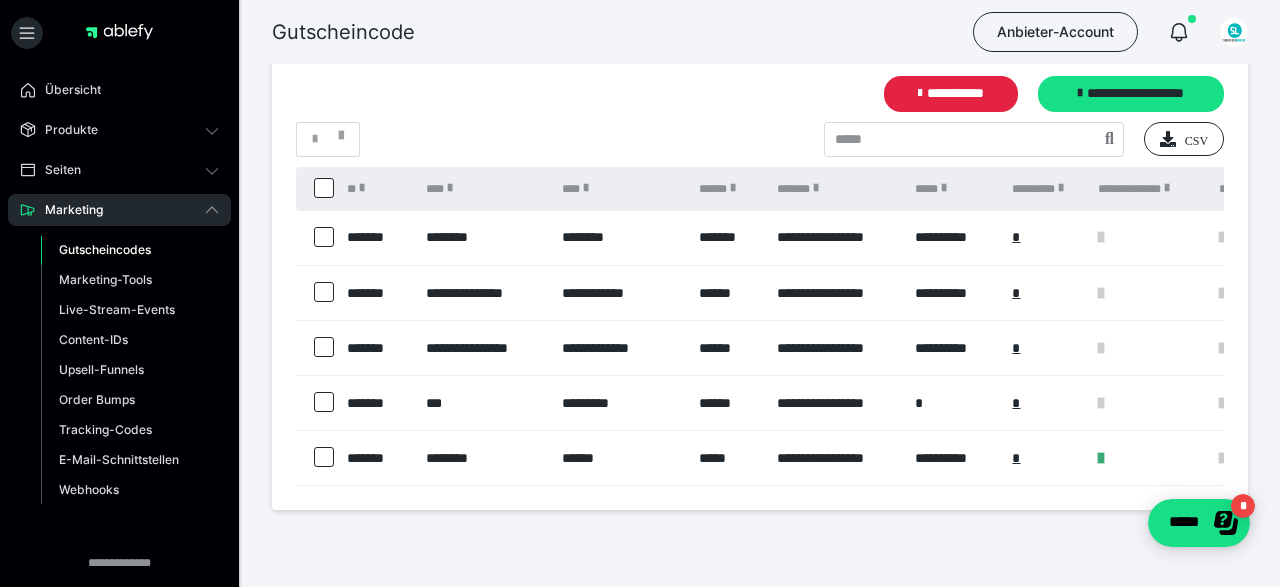 click at bounding box center (324, 347) 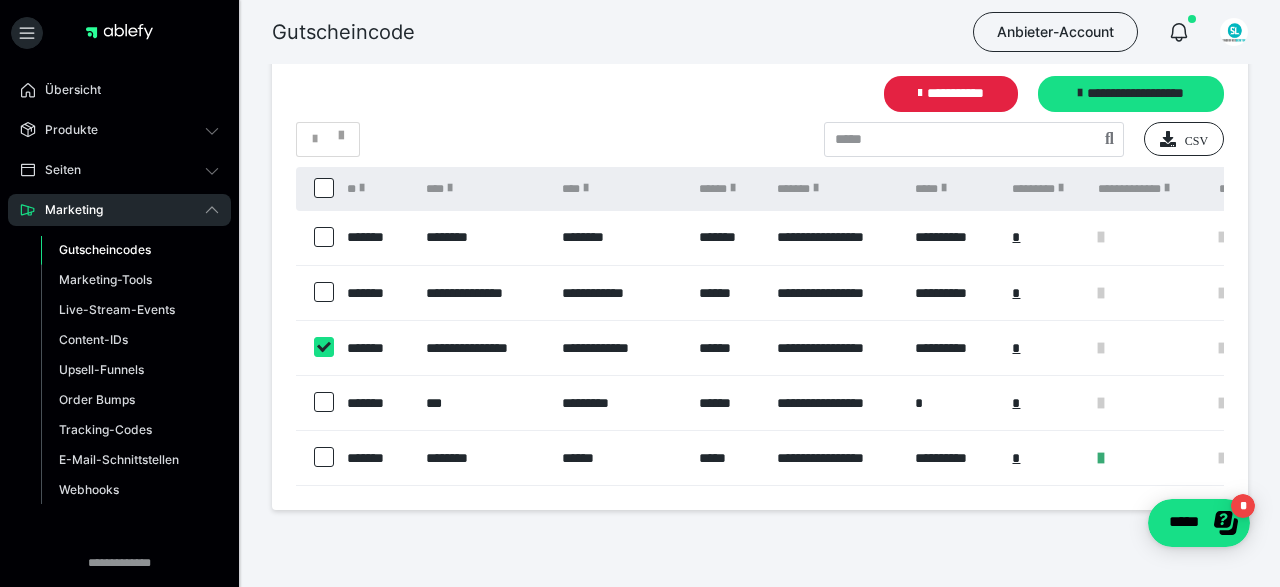 checkbox on "****" 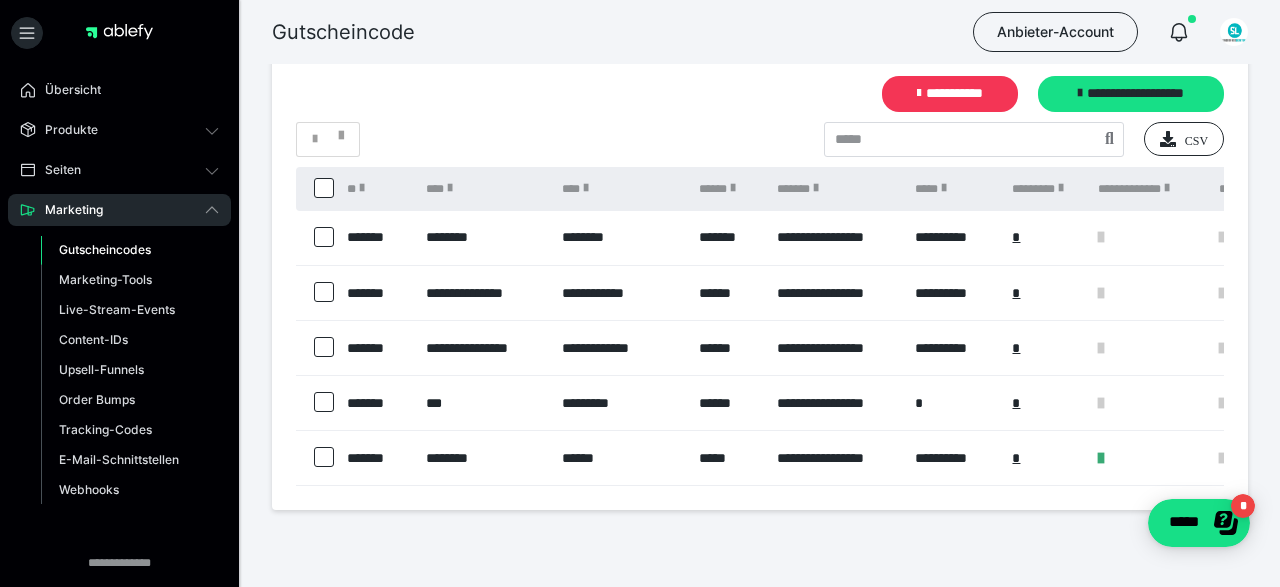 click on "**********" at bounding box center [950, 94] 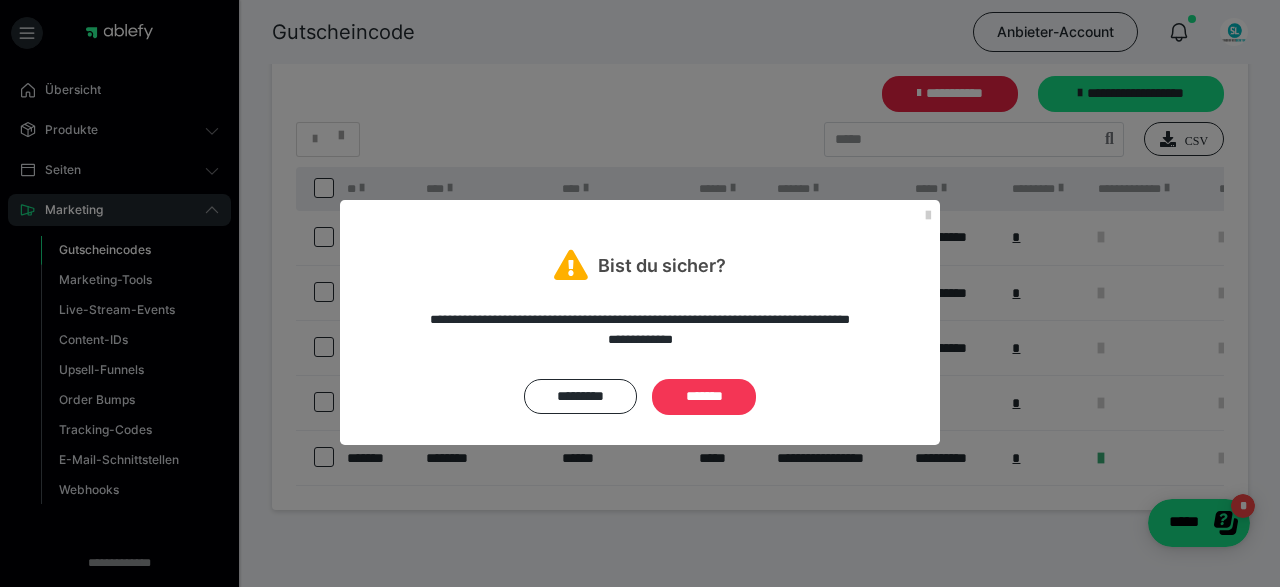 click on "*******" at bounding box center [704, 397] 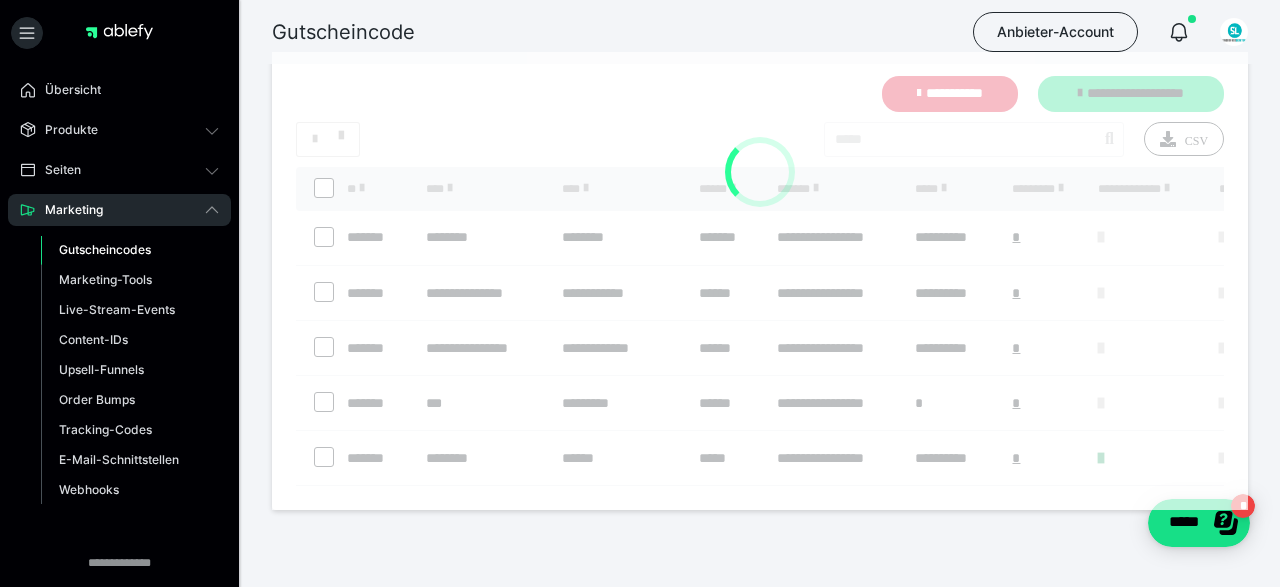 scroll, scrollTop: 40, scrollLeft: 0, axis: vertical 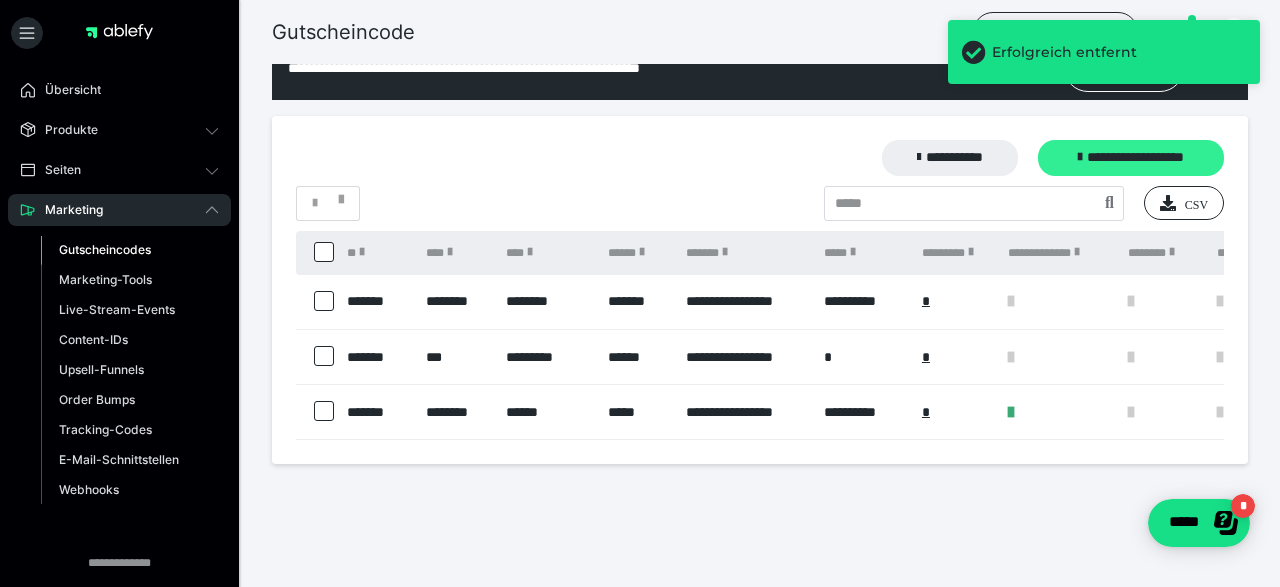 click on "**********" at bounding box center [1131, 158] 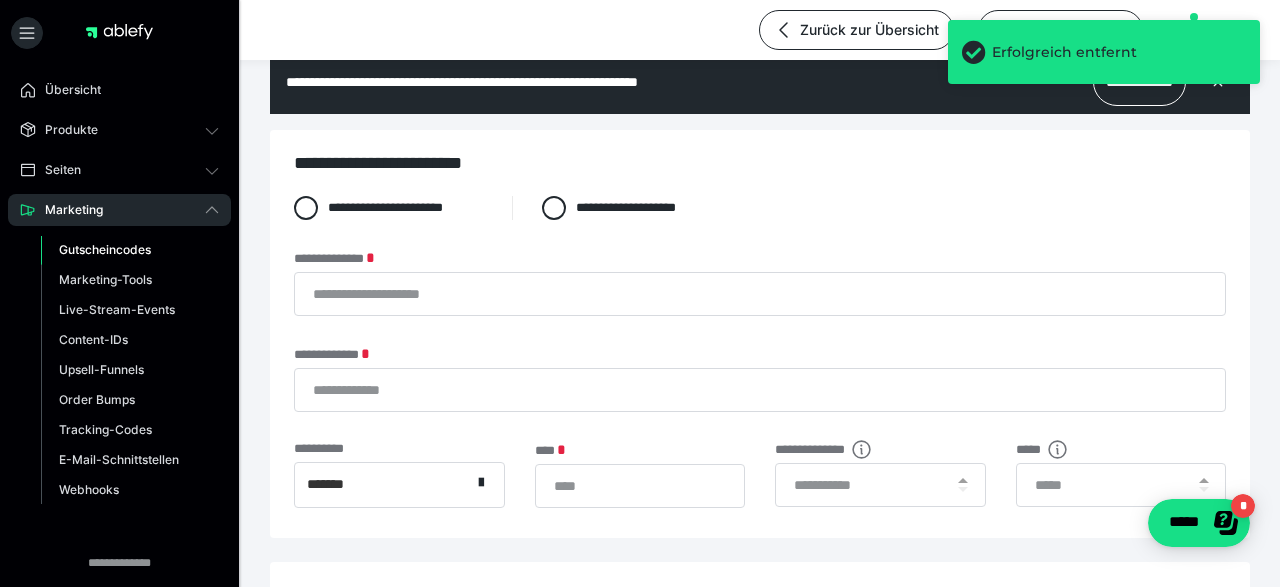 scroll, scrollTop: 0, scrollLeft: 0, axis: both 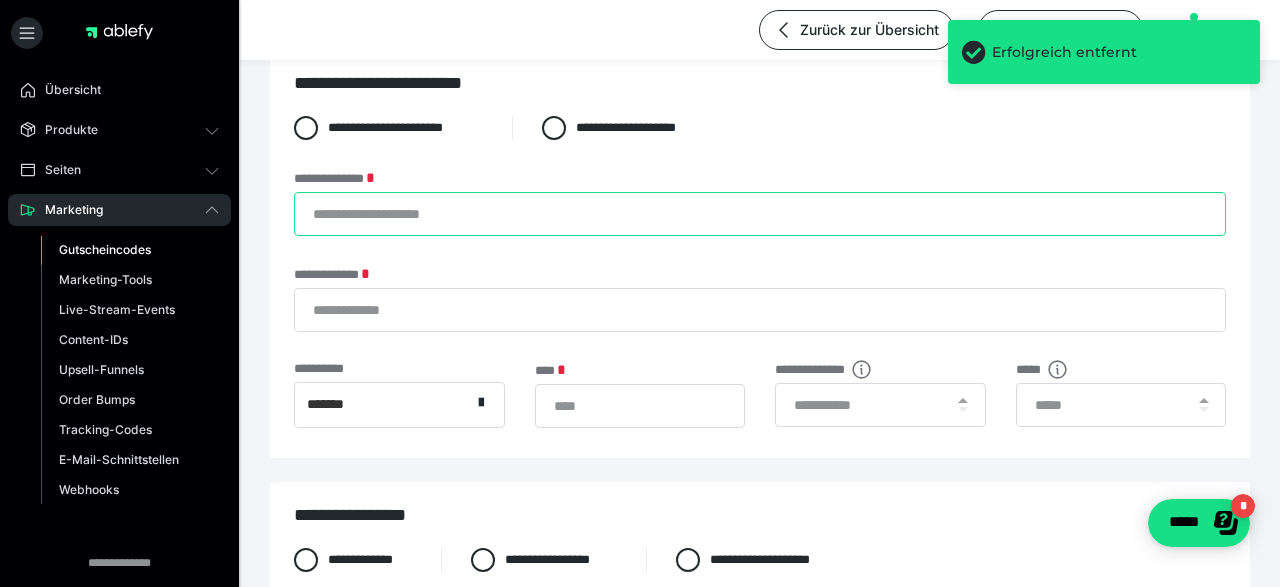 click on "**********" at bounding box center [760, 214] 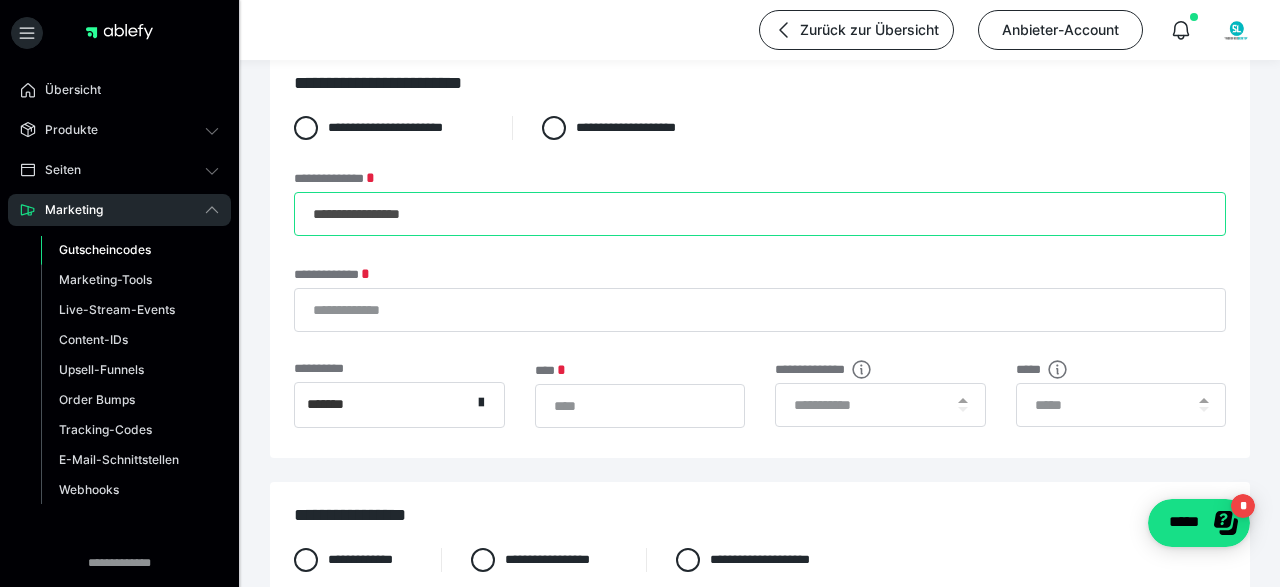 type on "**********" 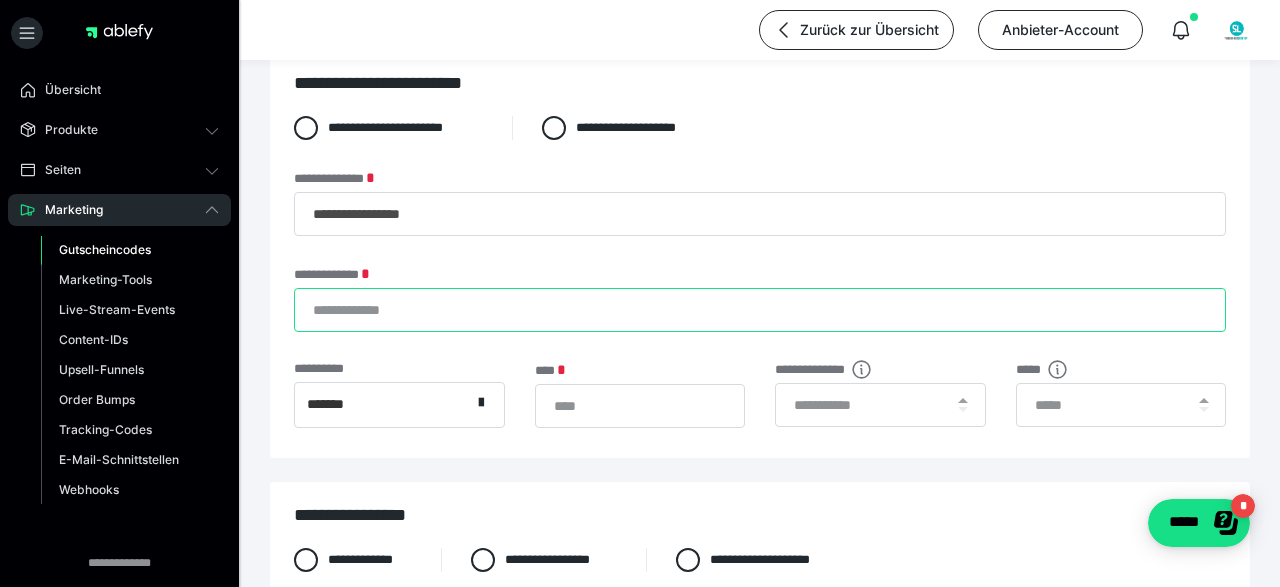 click on "**********" at bounding box center [760, 310] 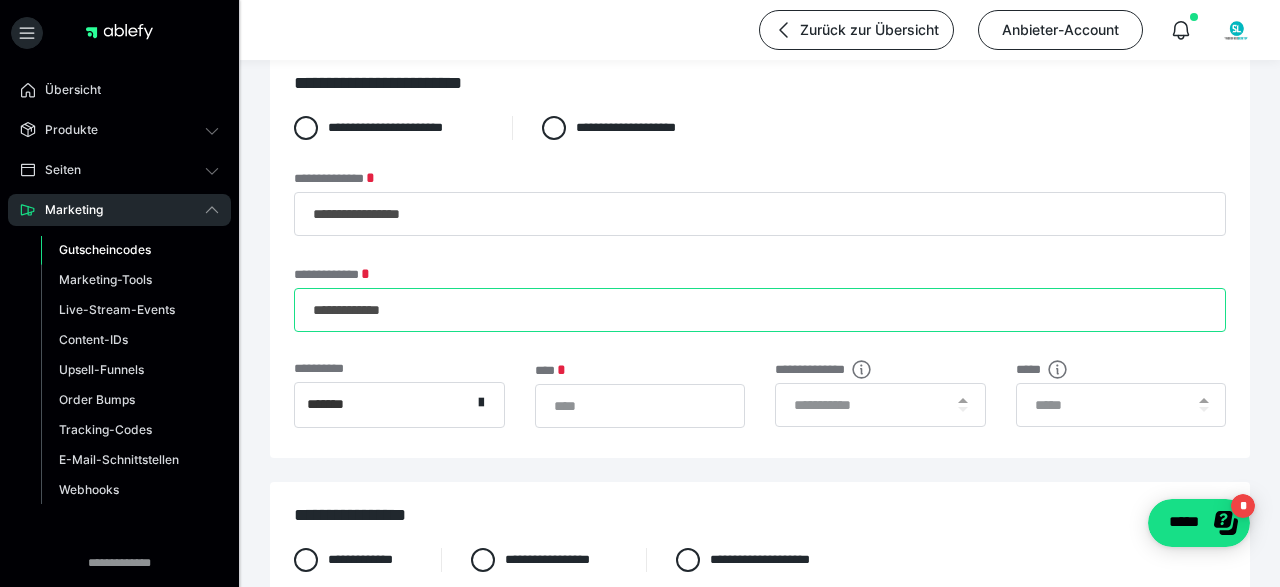 type on "**********" 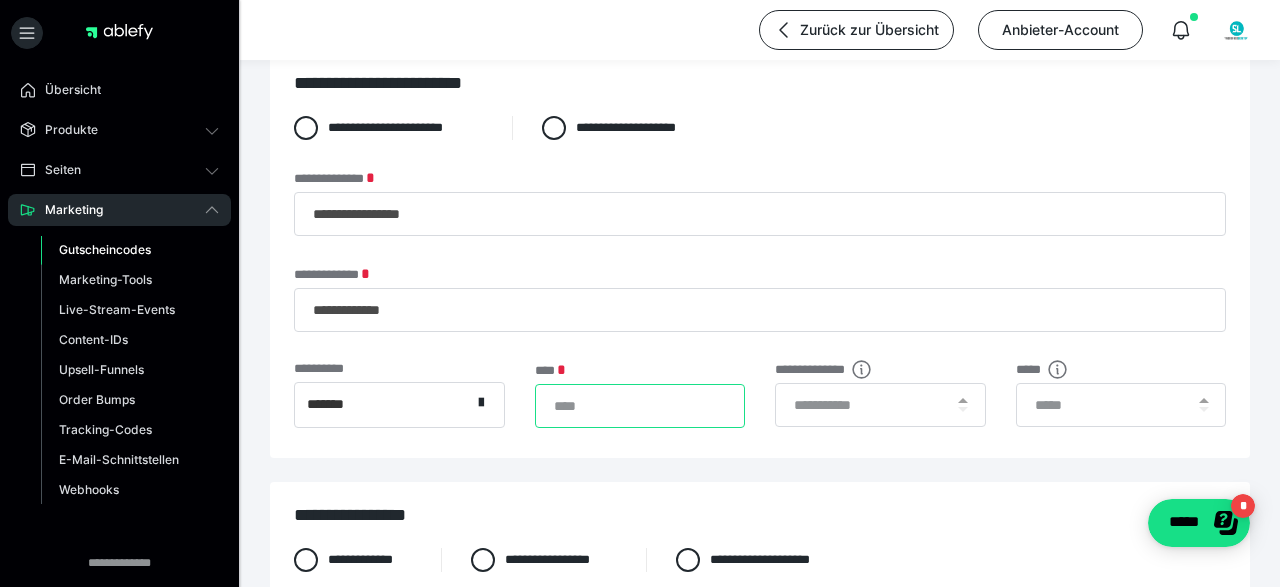 click on "*" at bounding box center (640, 406) 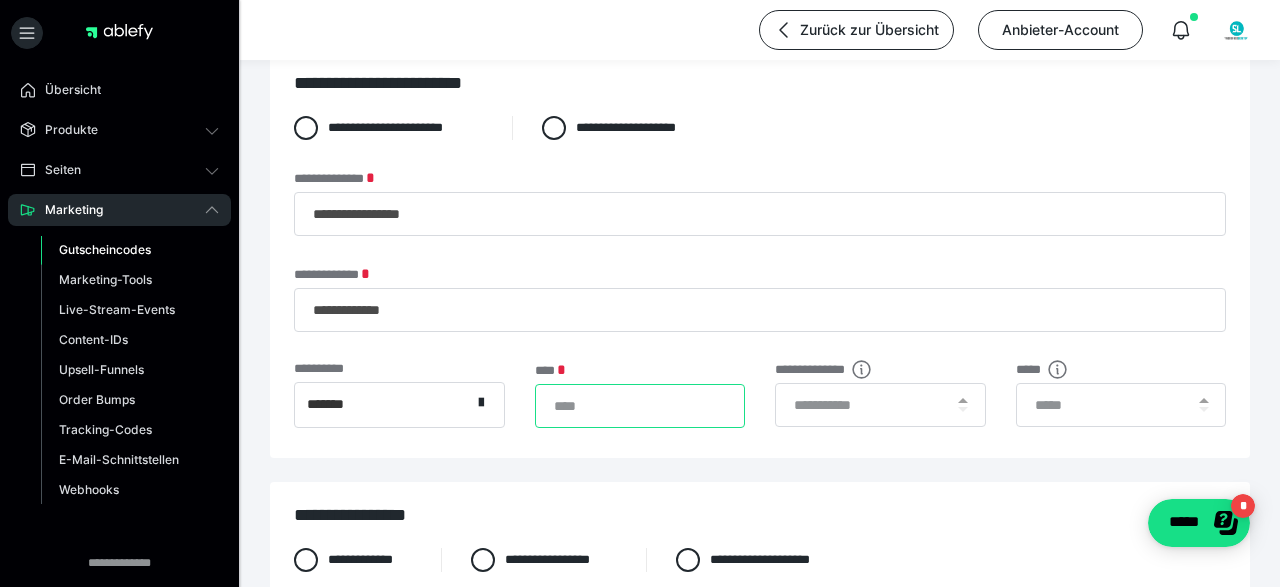 type on "***" 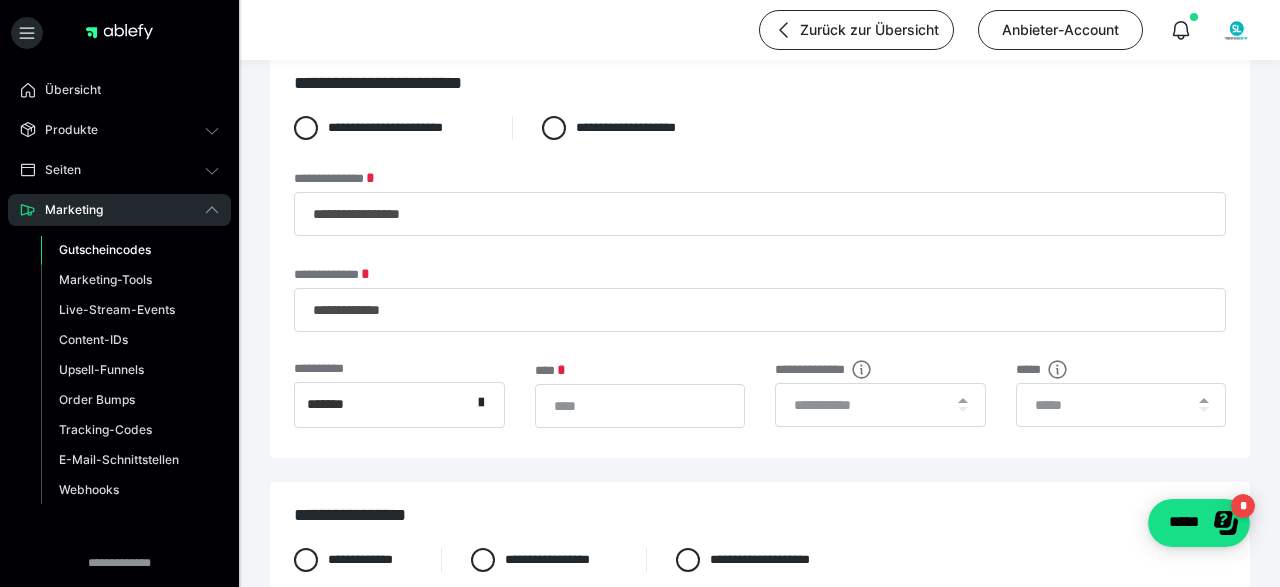 drag, startPoint x: 823, startPoint y: 471, endPoint x: 799, endPoint y: 498, distance: 36.124783 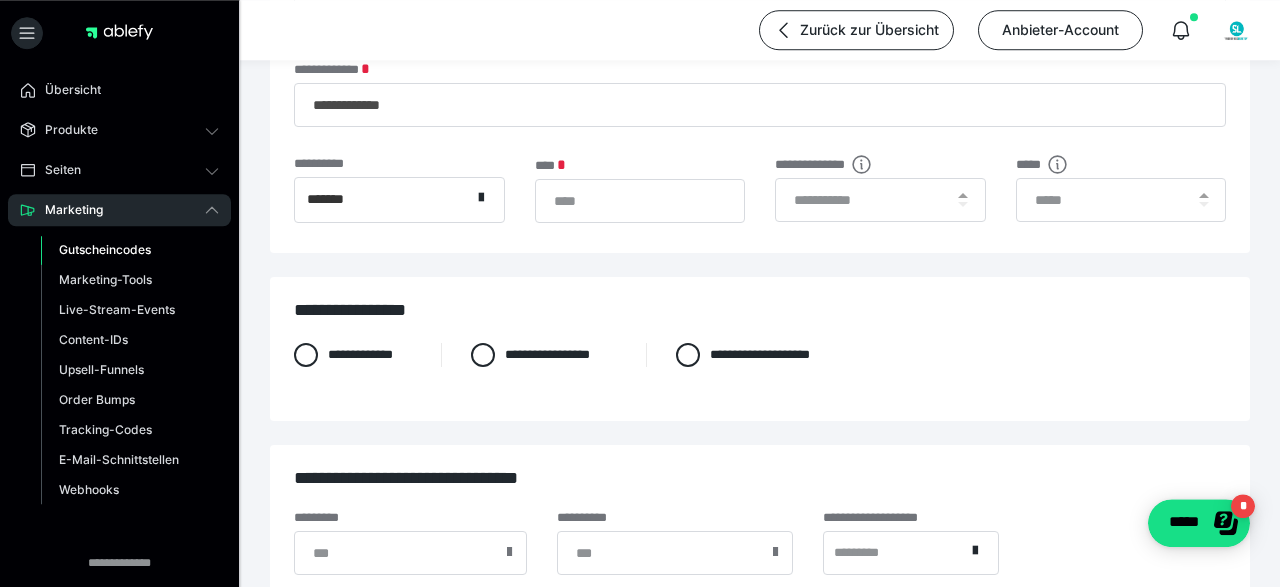 scroll, scrollTop: 248, scrollLeft: 0, axis: vertical 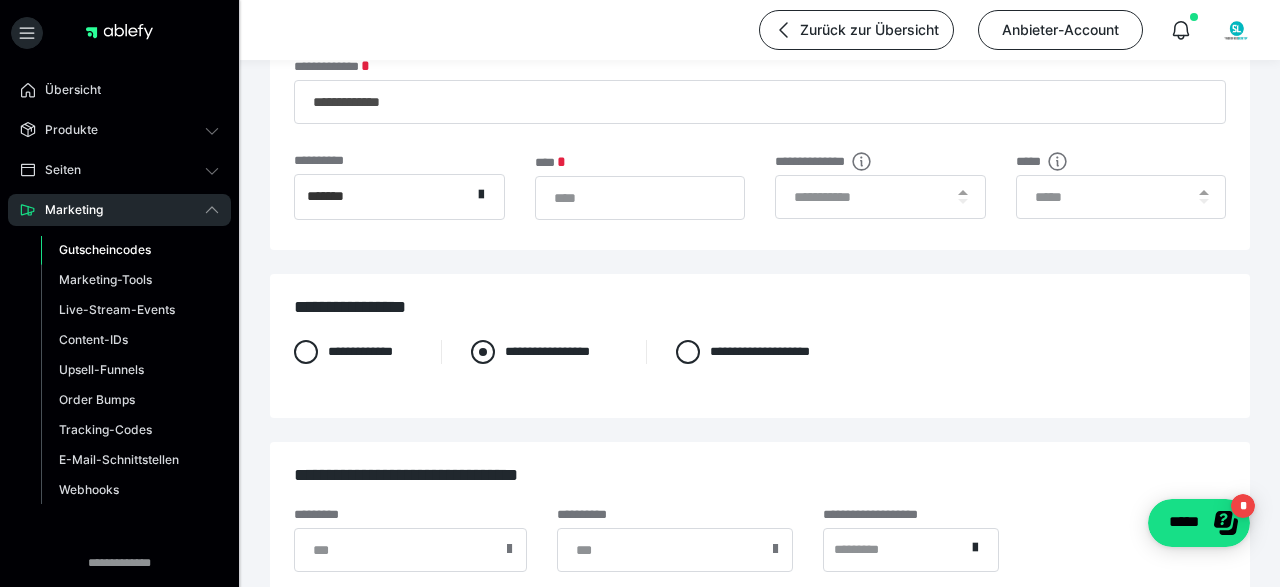 click at bounding box center (483, 352) 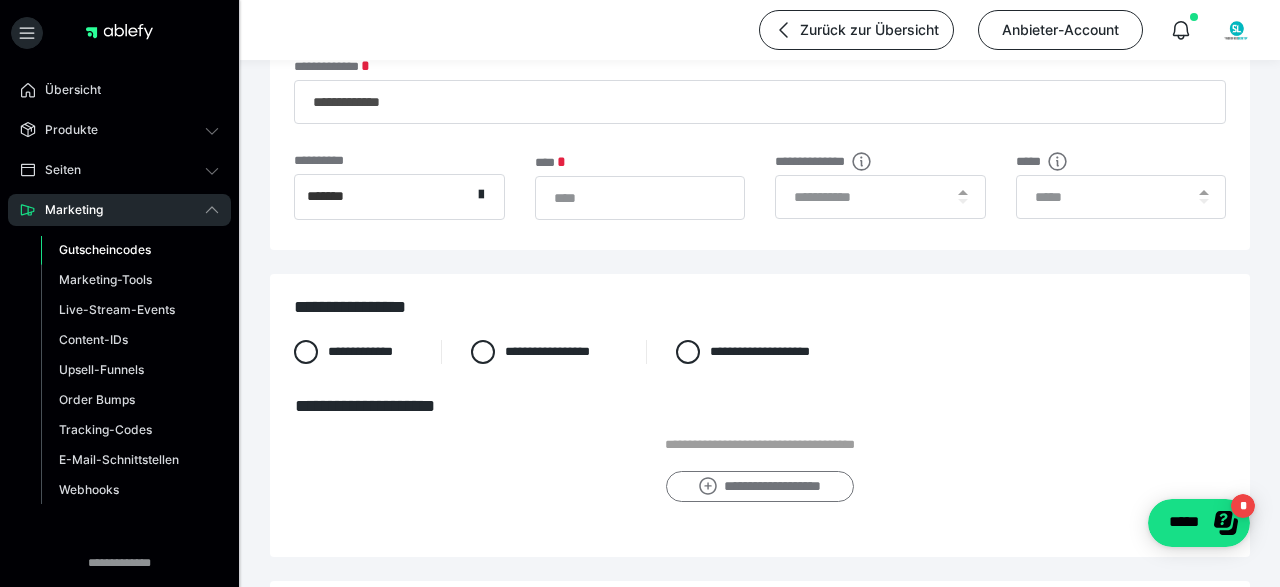 click on "**********" at bounding box center (760, 486) 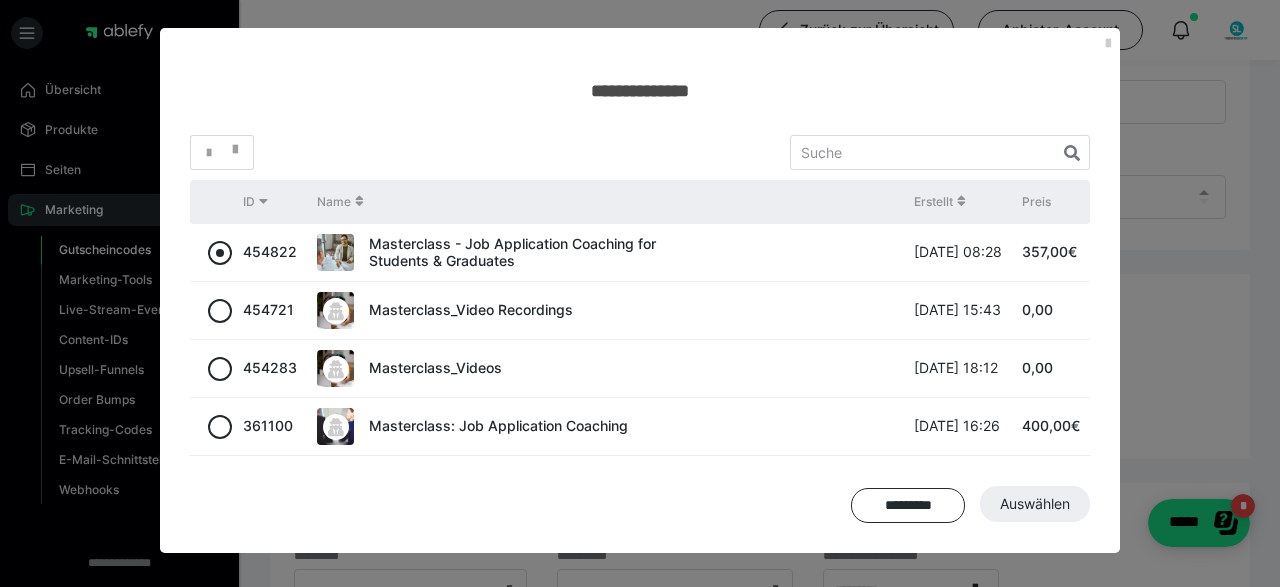 click at bounding box center (220, 253) 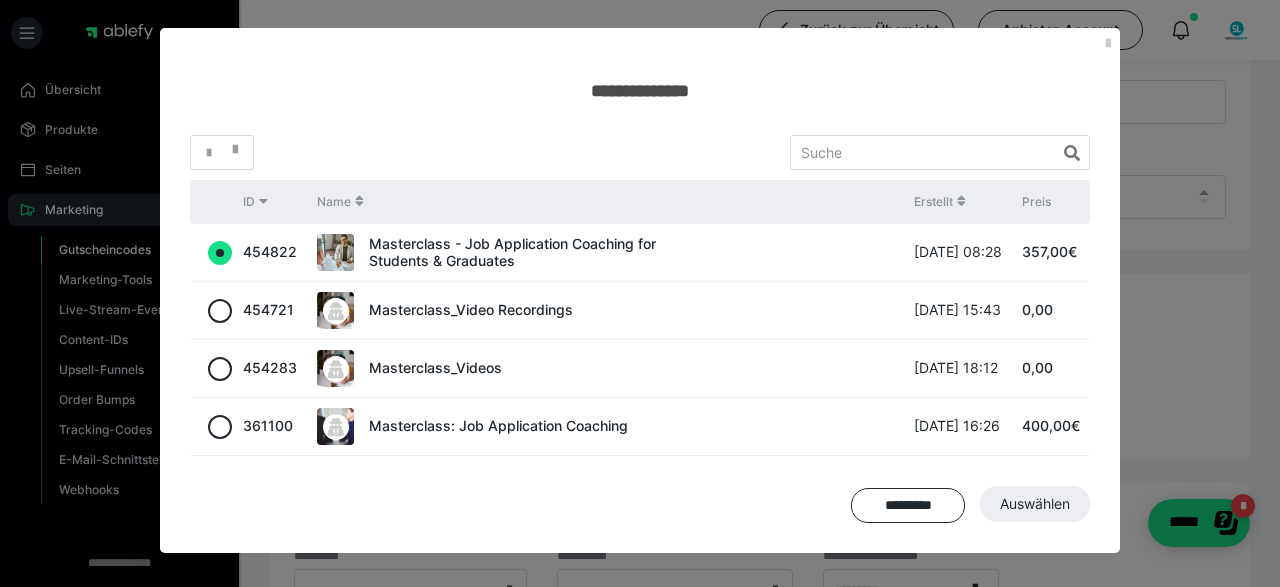 radio on "true" 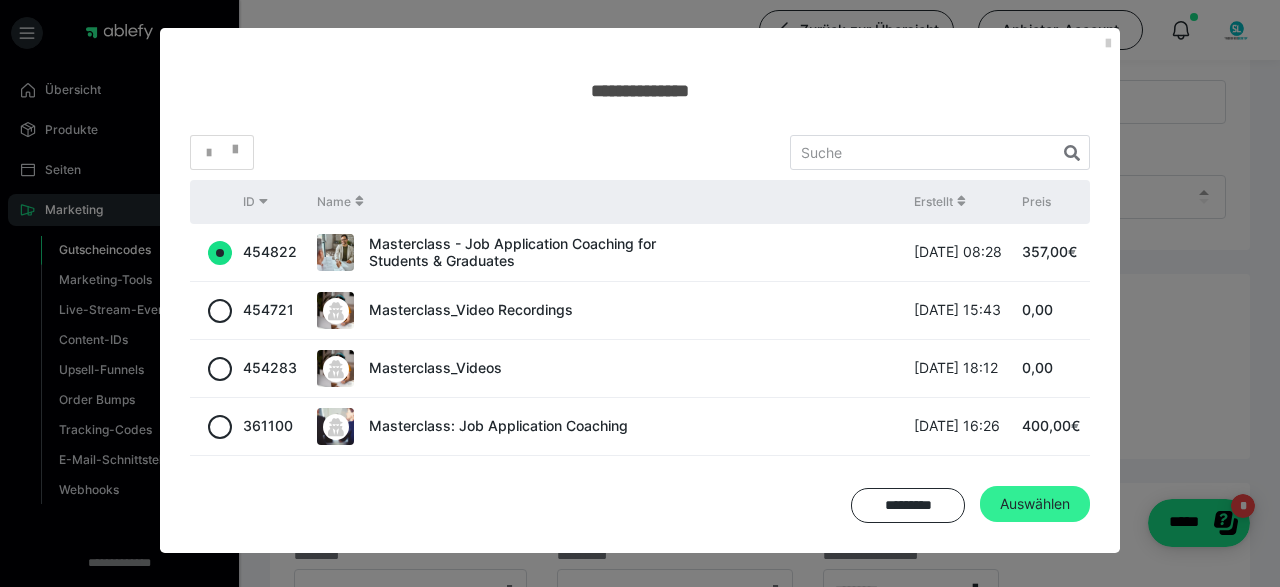 click on "Auswählen" at bounding box center (1035, 504) 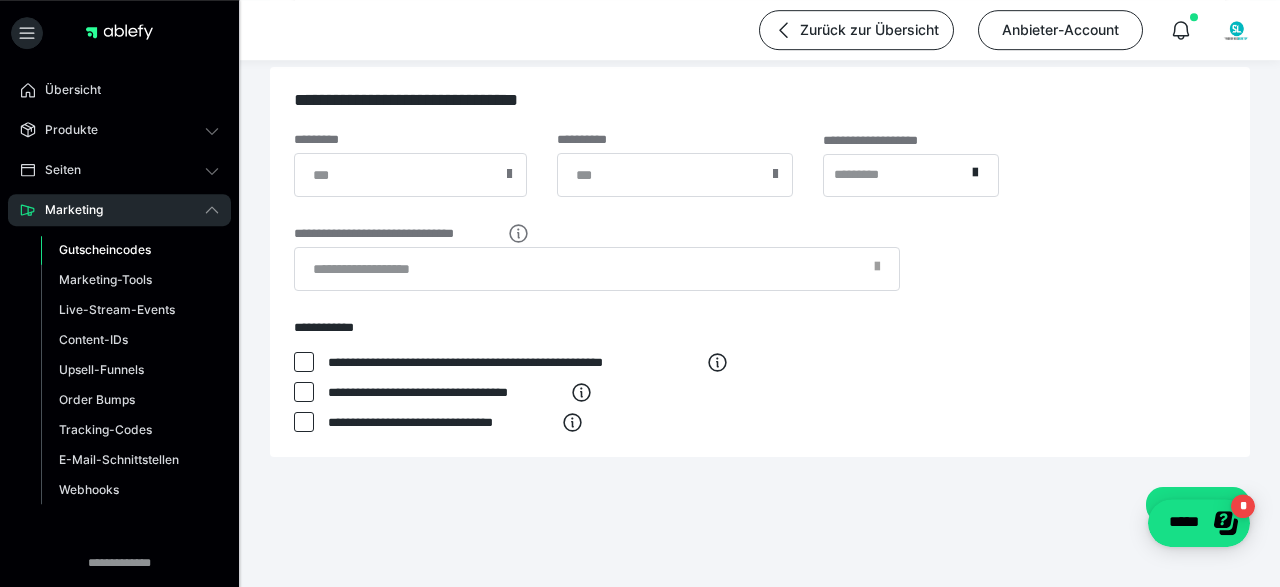 scroll, scrollTop: 777, scrollLeft: 0, axis: vertical 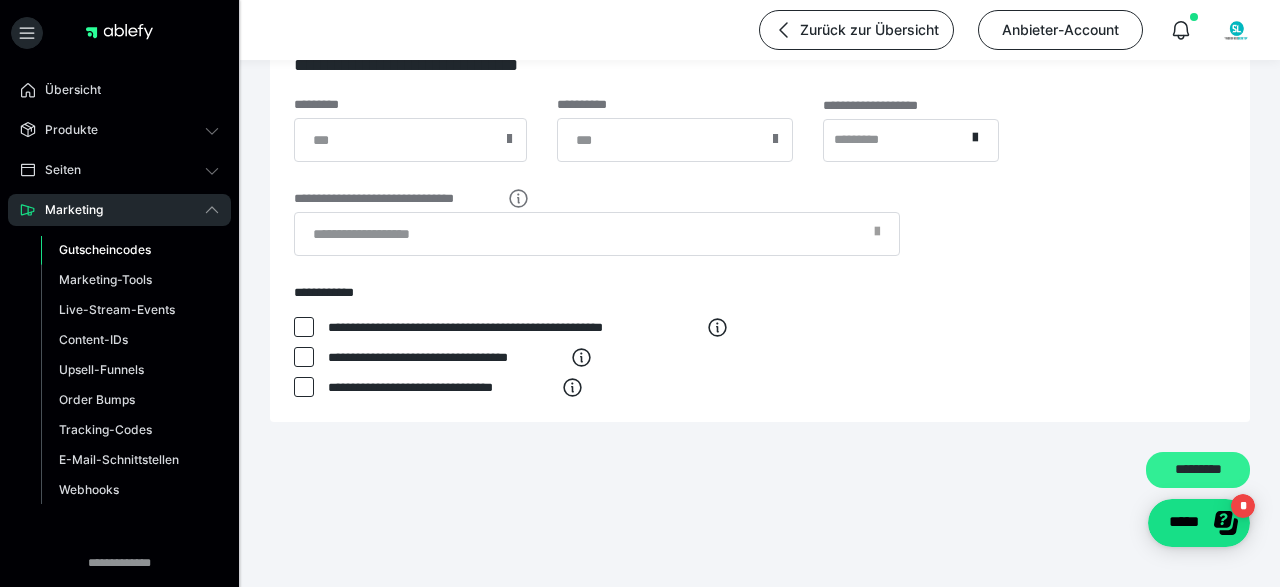 click on "*********" at bounding box center [1198, 470] 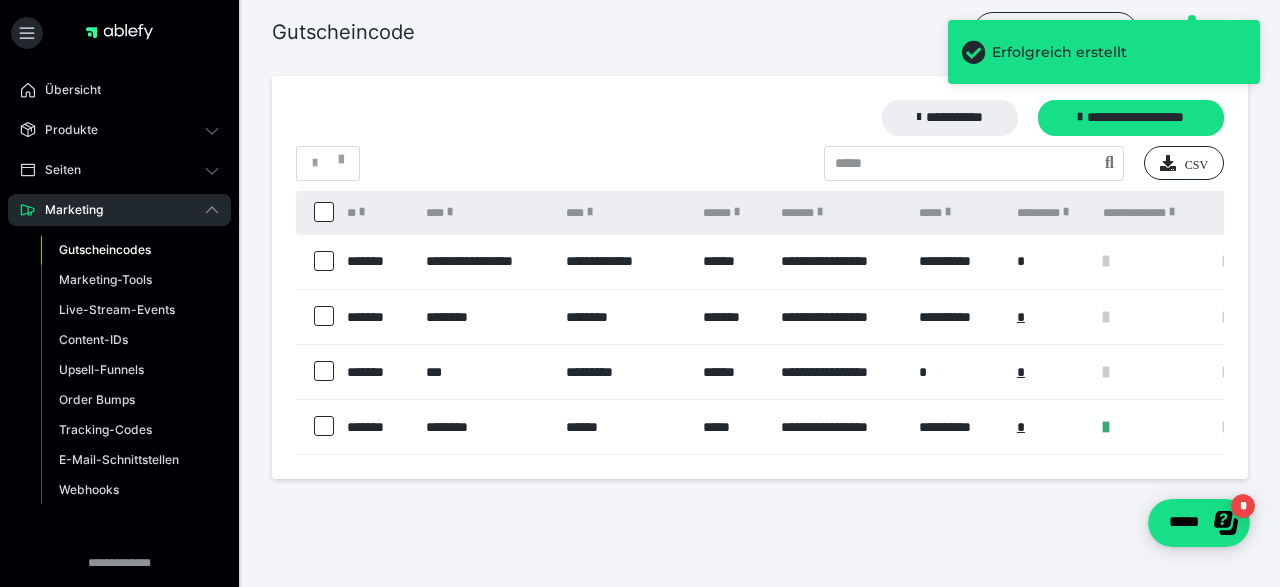 scroll, scrollTop: 0, scrollLeft: 0, axis: both 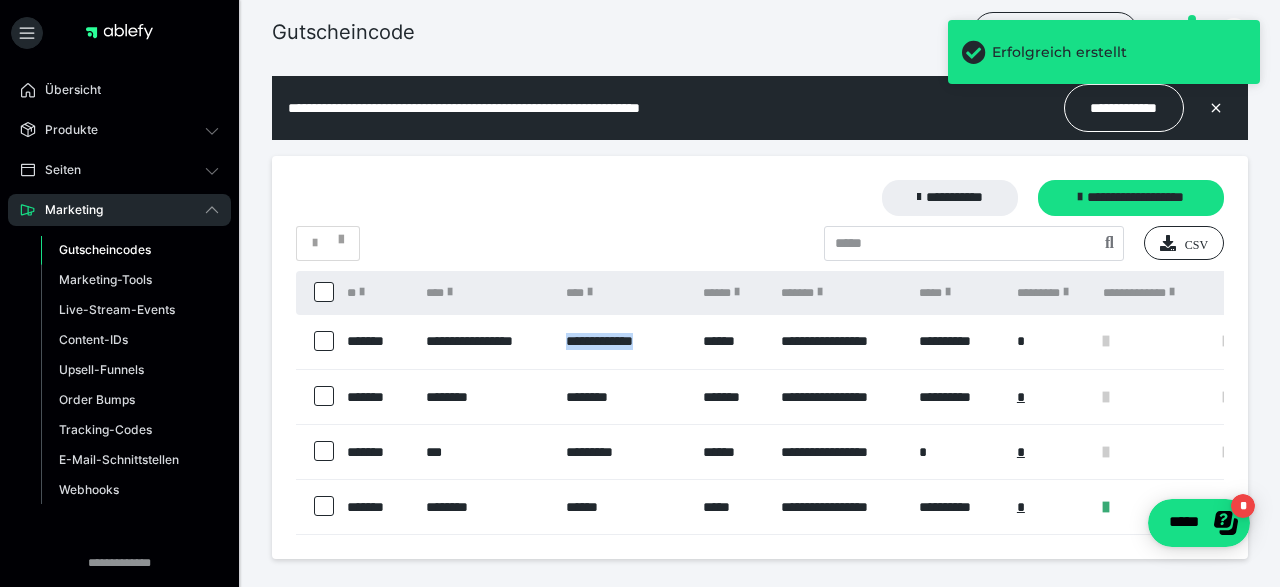 drag, startPoint x: 571, startPoint y: 335, endPoint x: 687, endPoint y: 341, distance: 116.15507 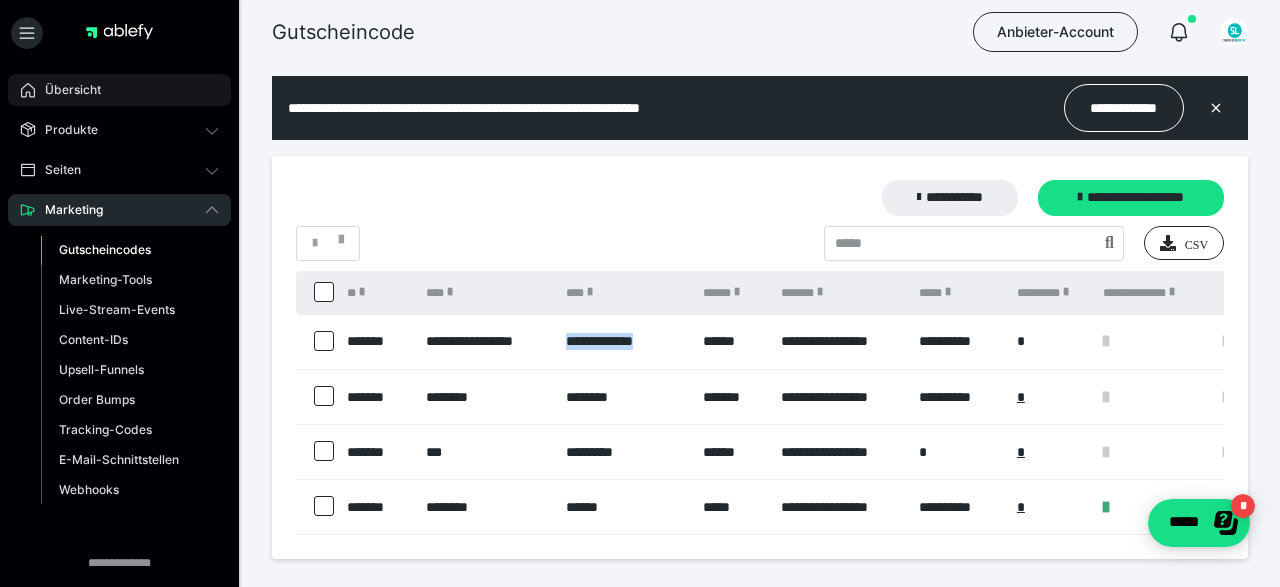 click on "Übersicht" at bounding box center (66, 90) 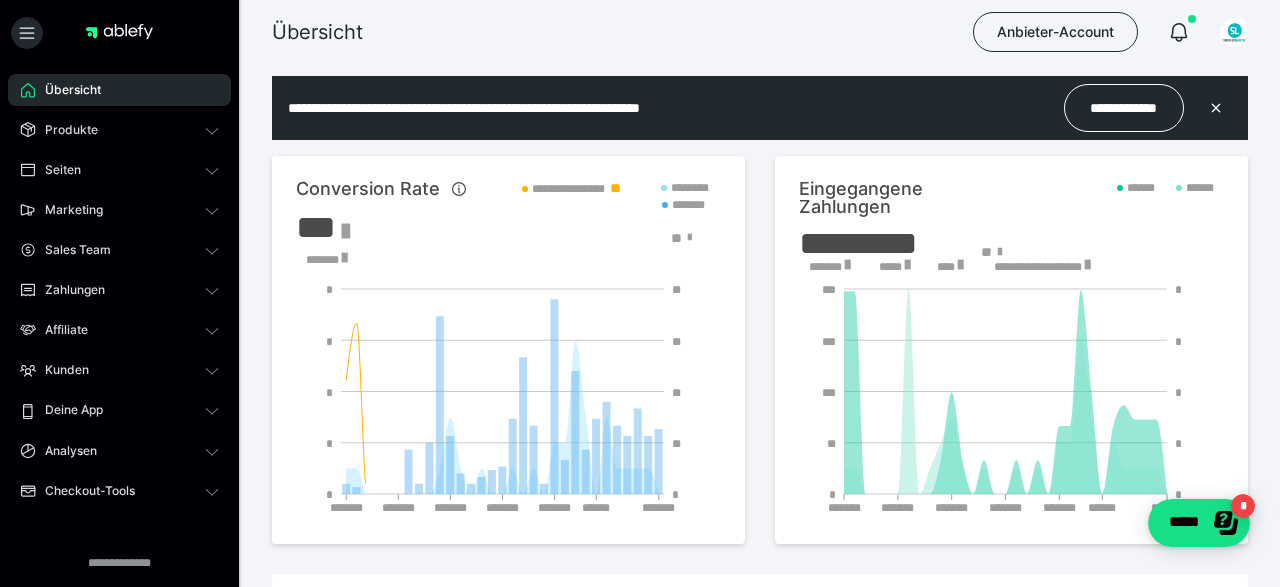 scroll, scrollTop: 0, scrollLeft: 0, axis: both 